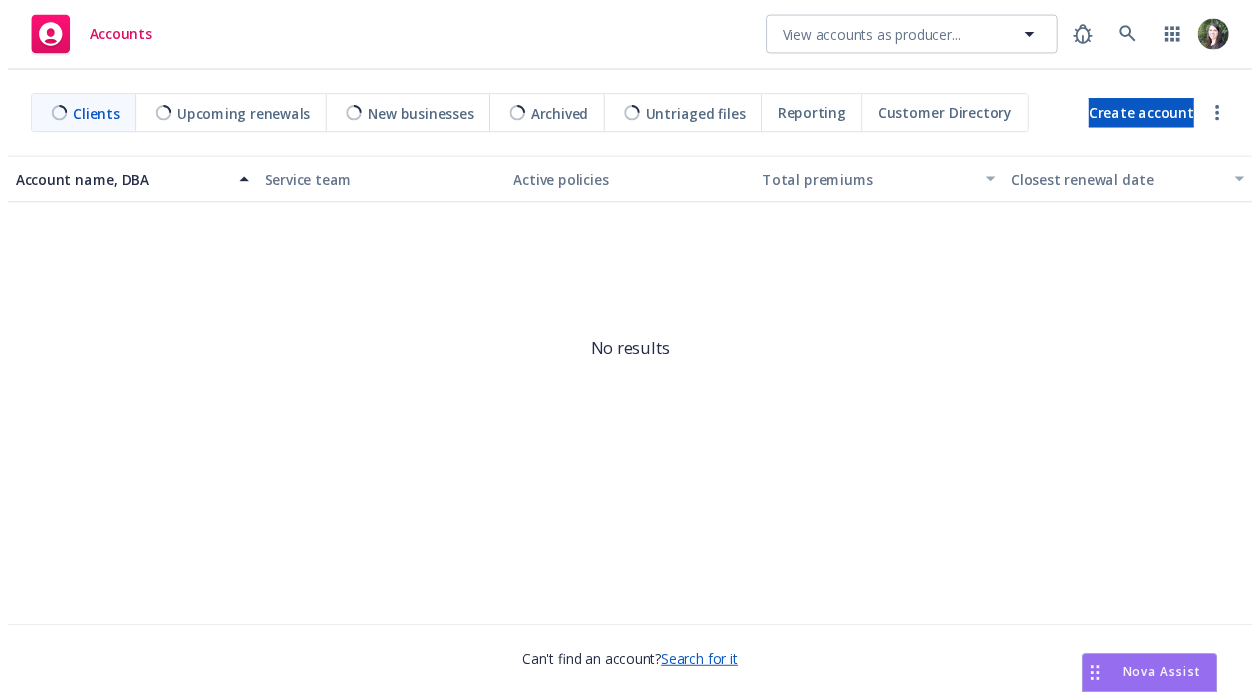 scroll, scrollTop: 0, scrollLeft: 0, axis: both 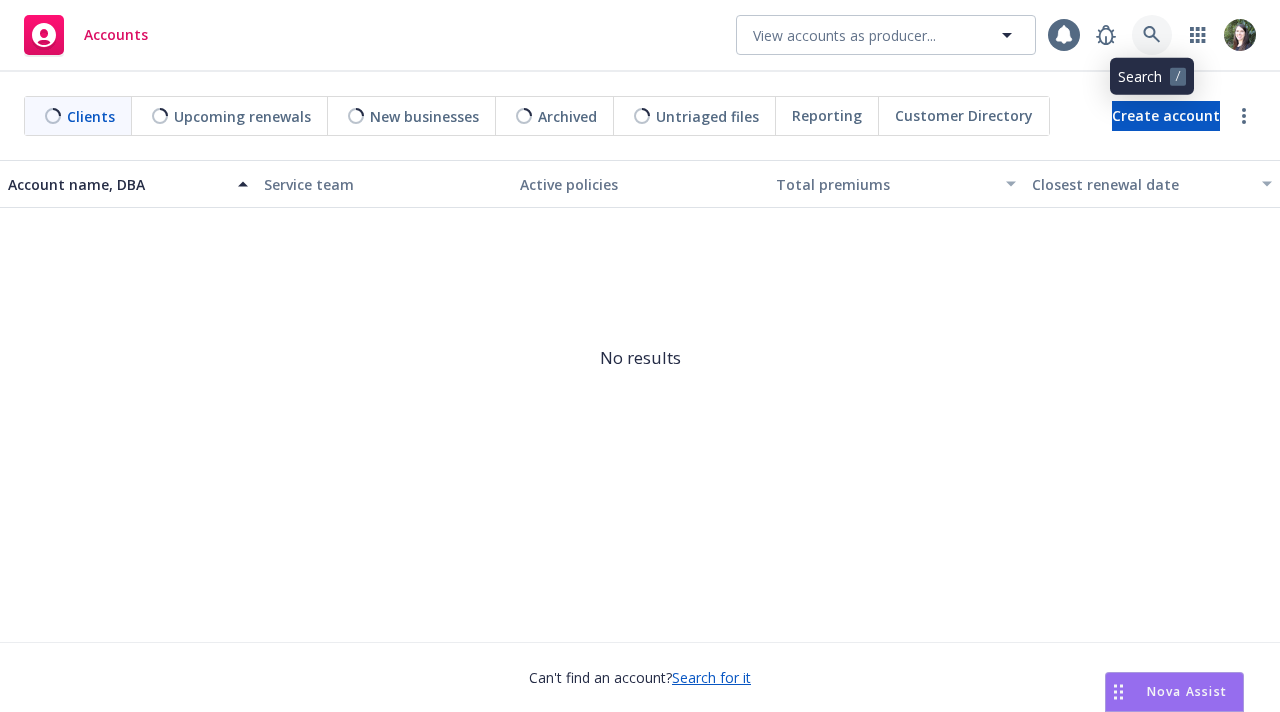 click at bounding box center [1152, 35] 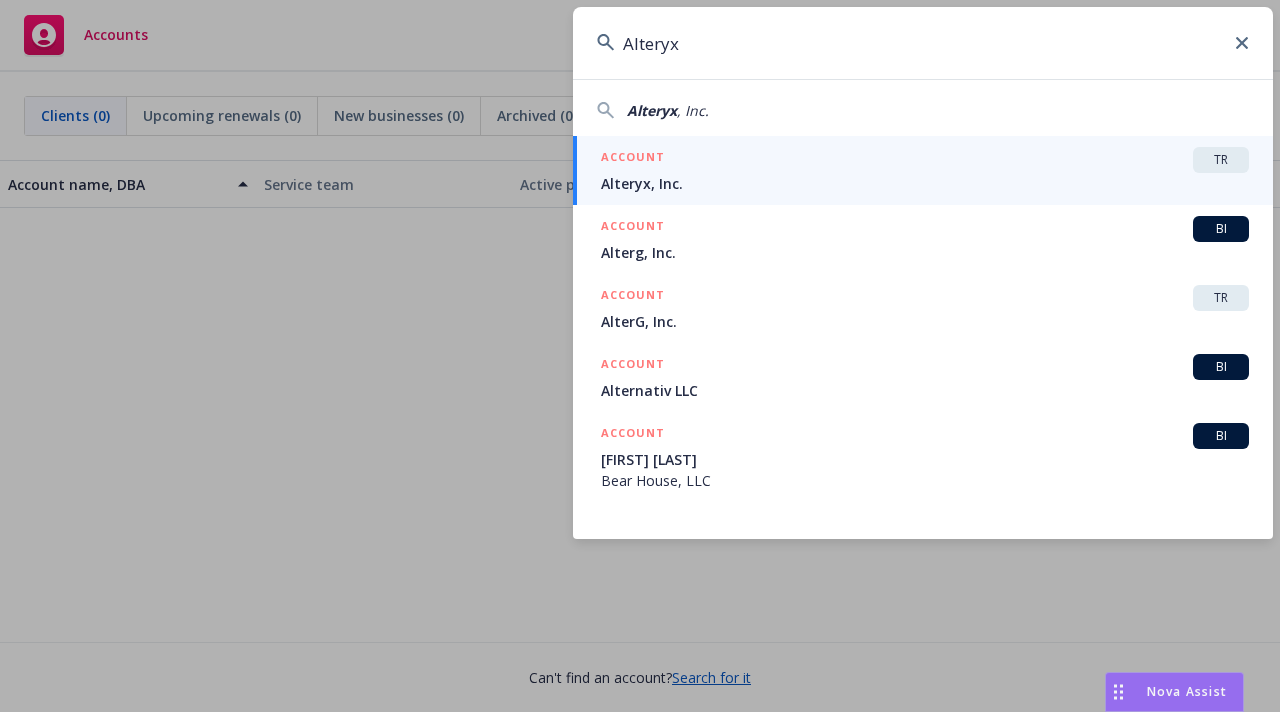 type on "Alteryx" 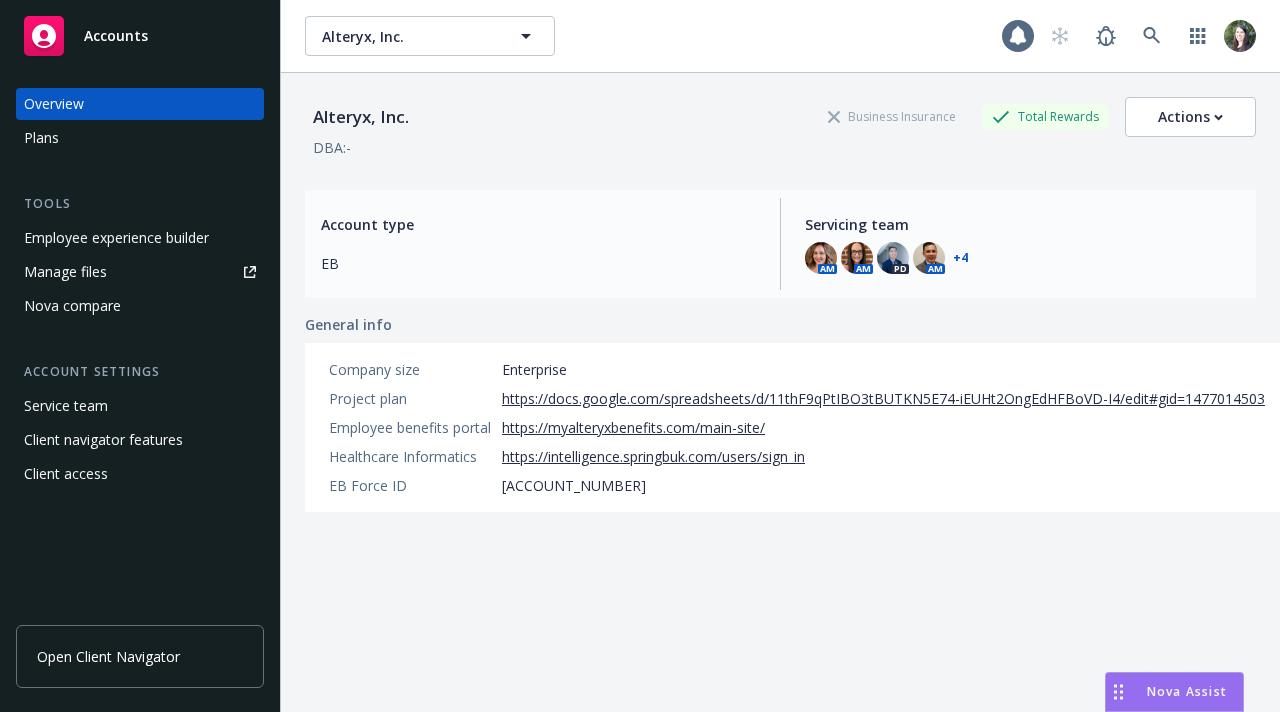 click on "Client access" at bounding box center (140, 474) 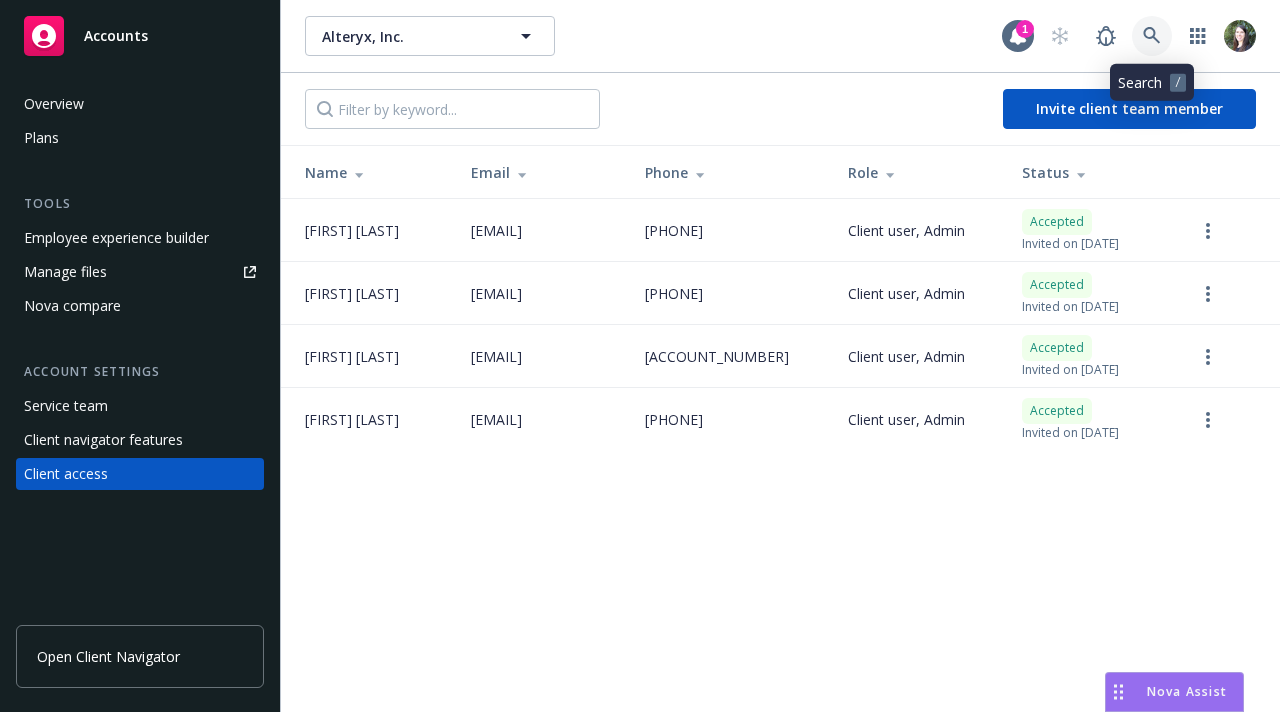 click 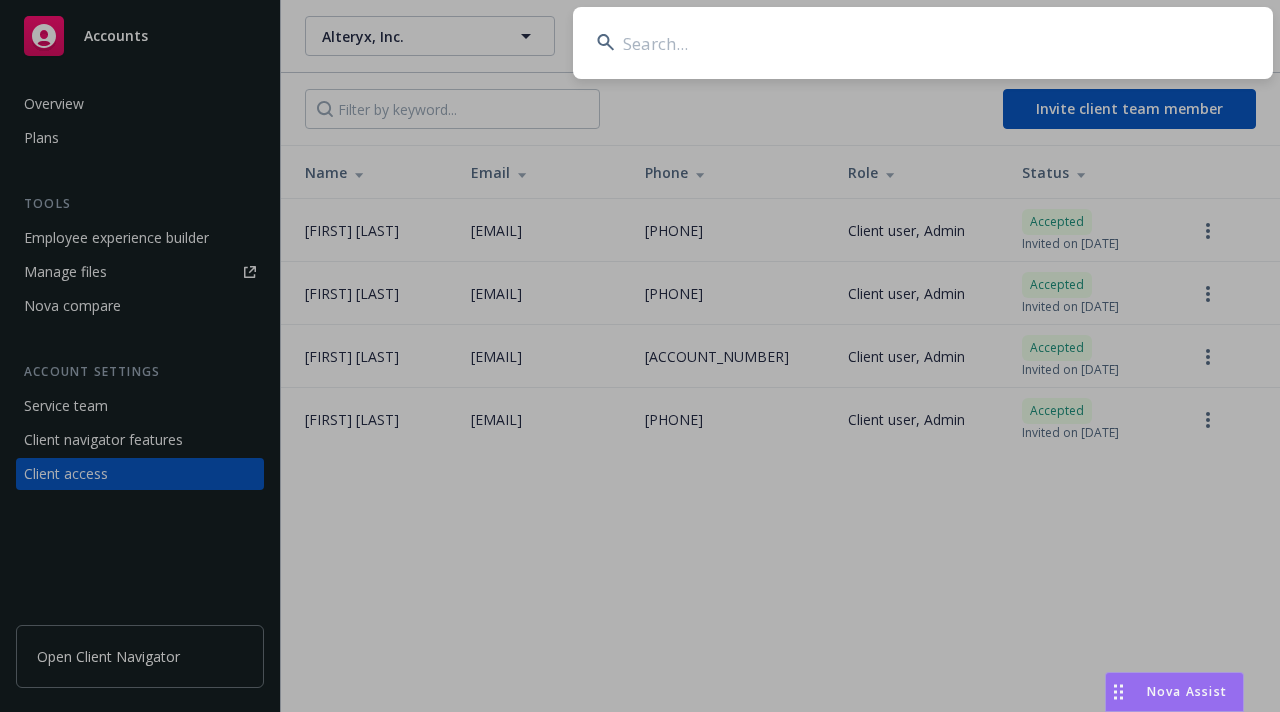 type on "Exelixis" 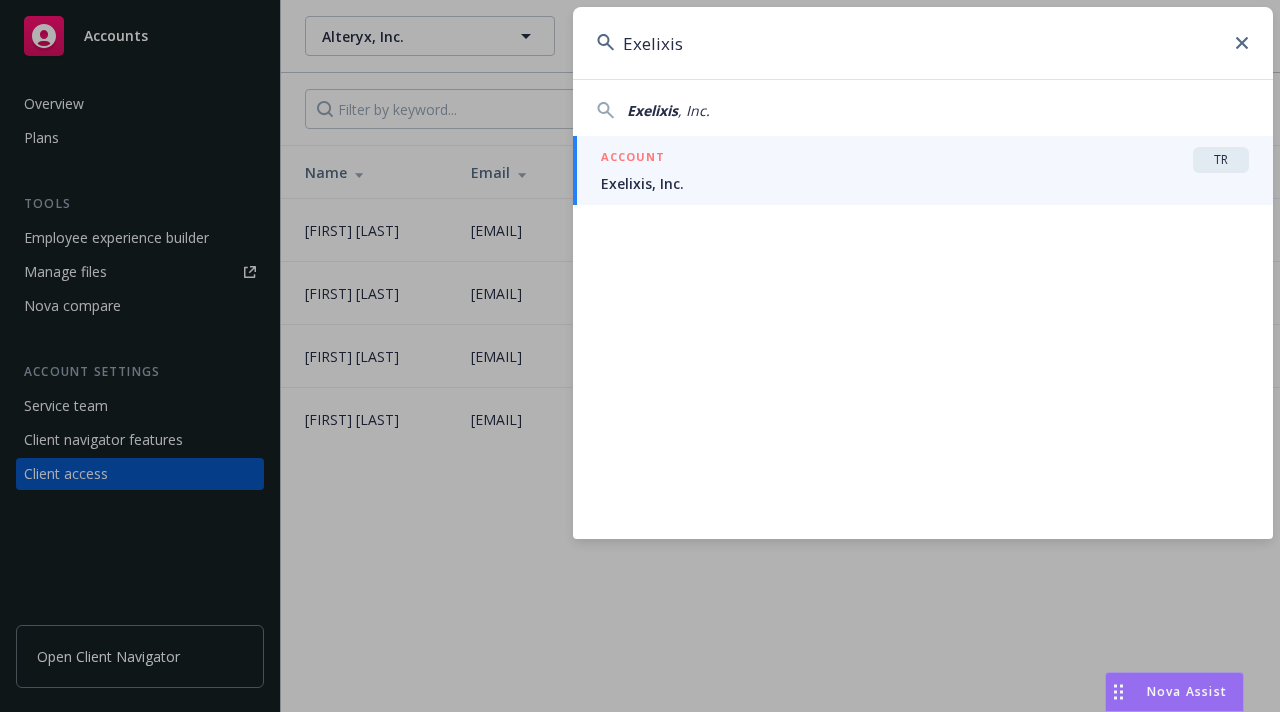 click on "Exelixis, Inc." at bounding box center (925, 183) 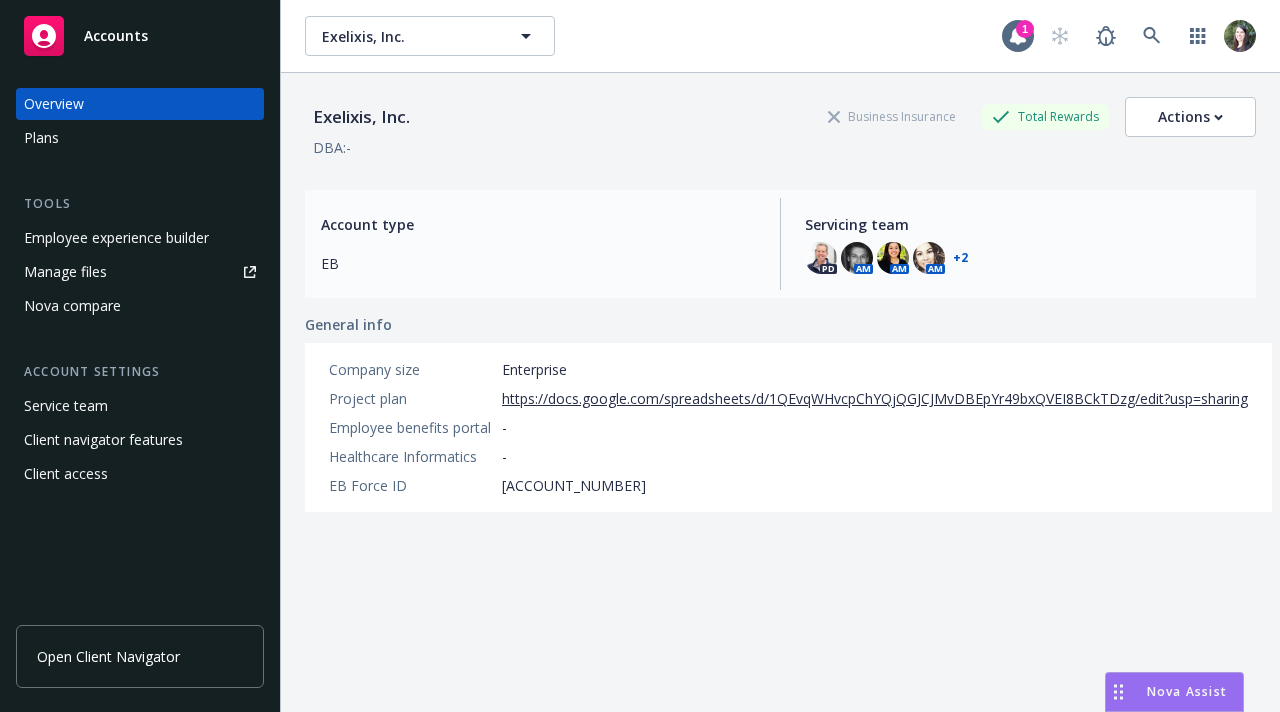 click on "Client access" at bounding box center (140, 474) 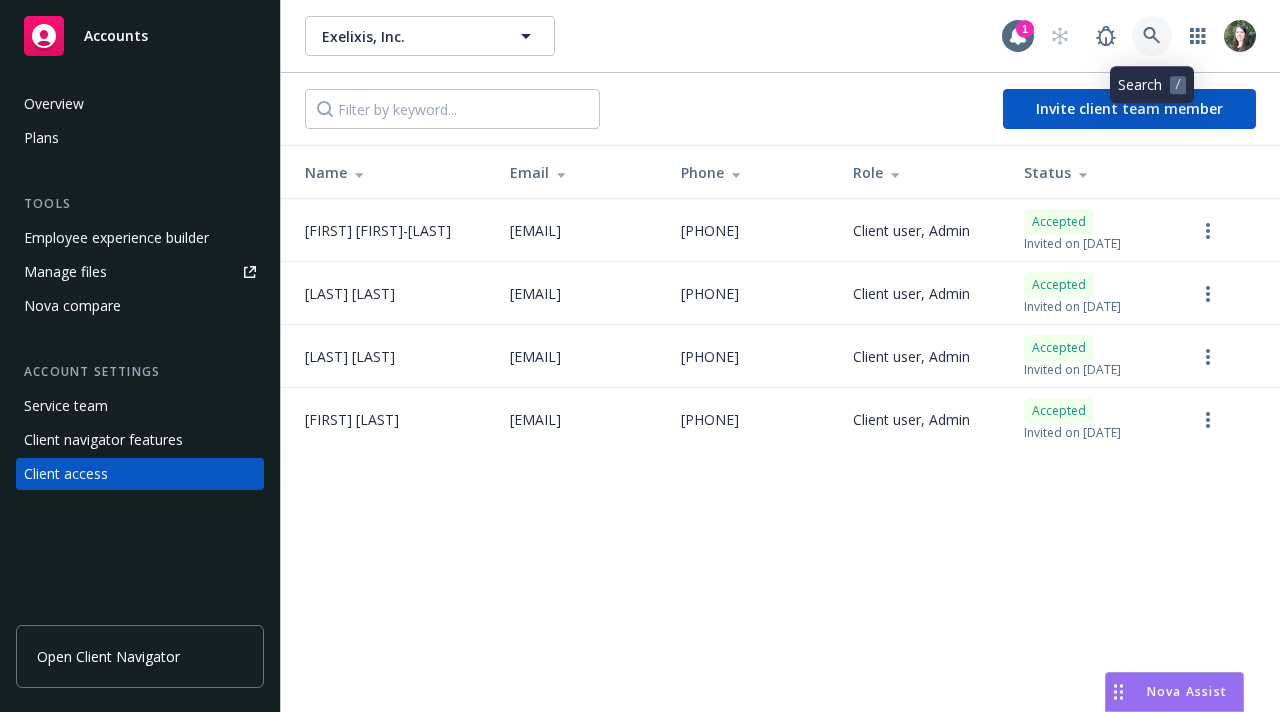 click at bounding box center (1152, 36) 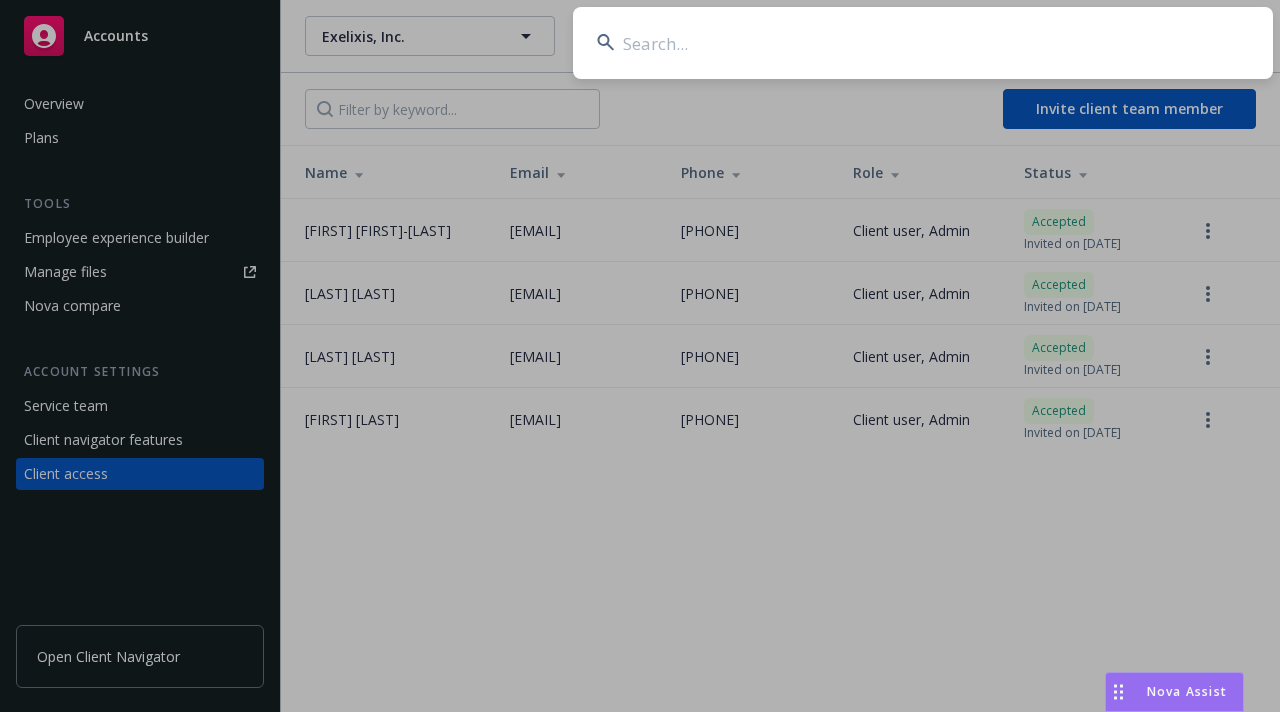 type on "z" 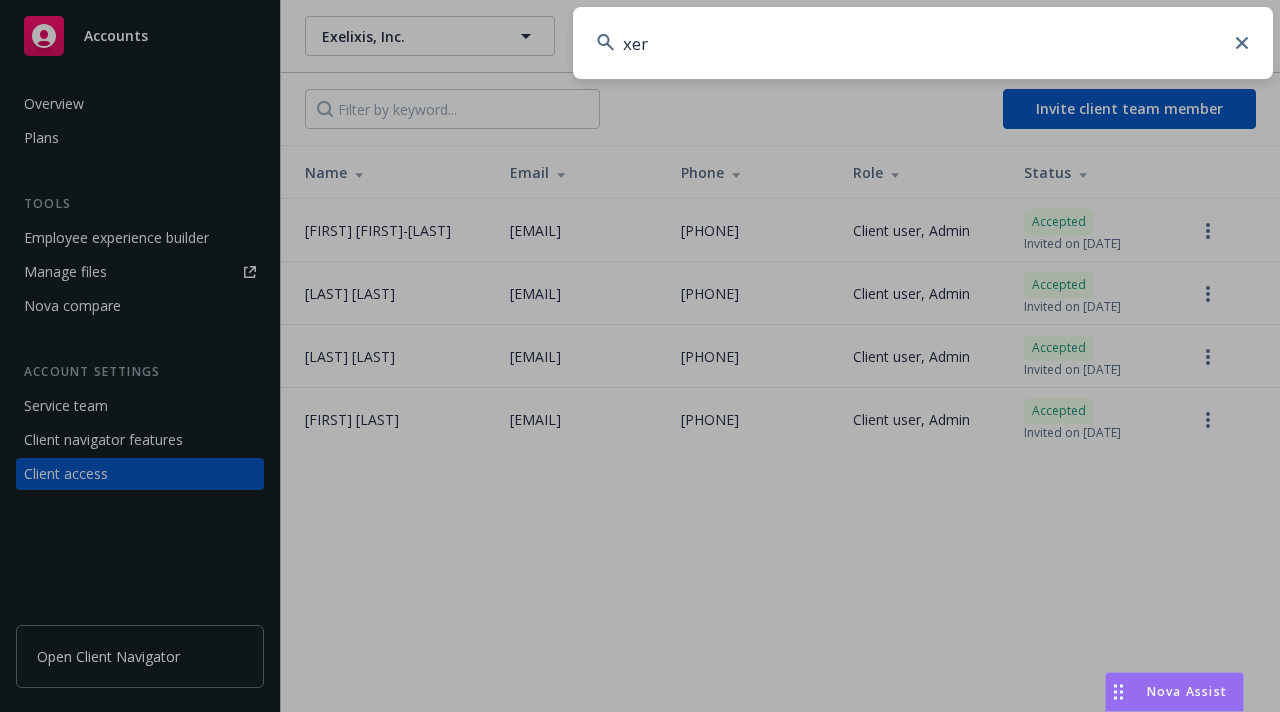 type on "xero" 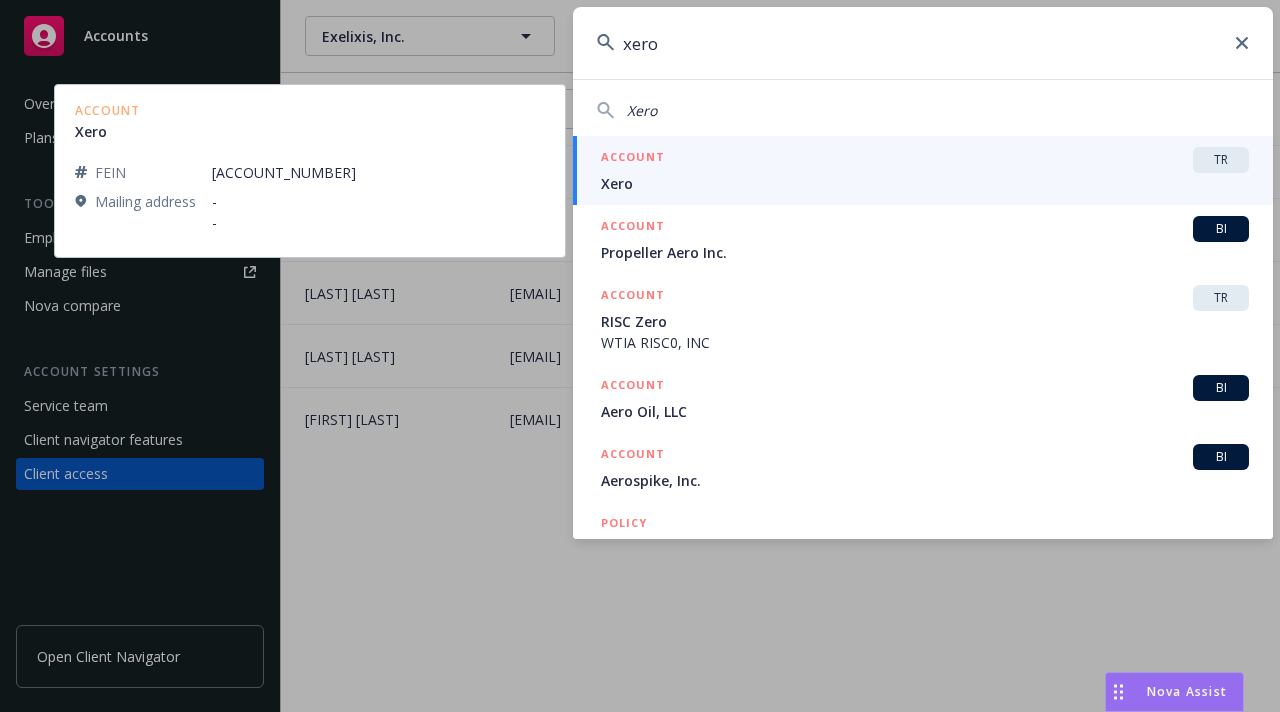 click on "Xero" at bounding box center (925, 183) 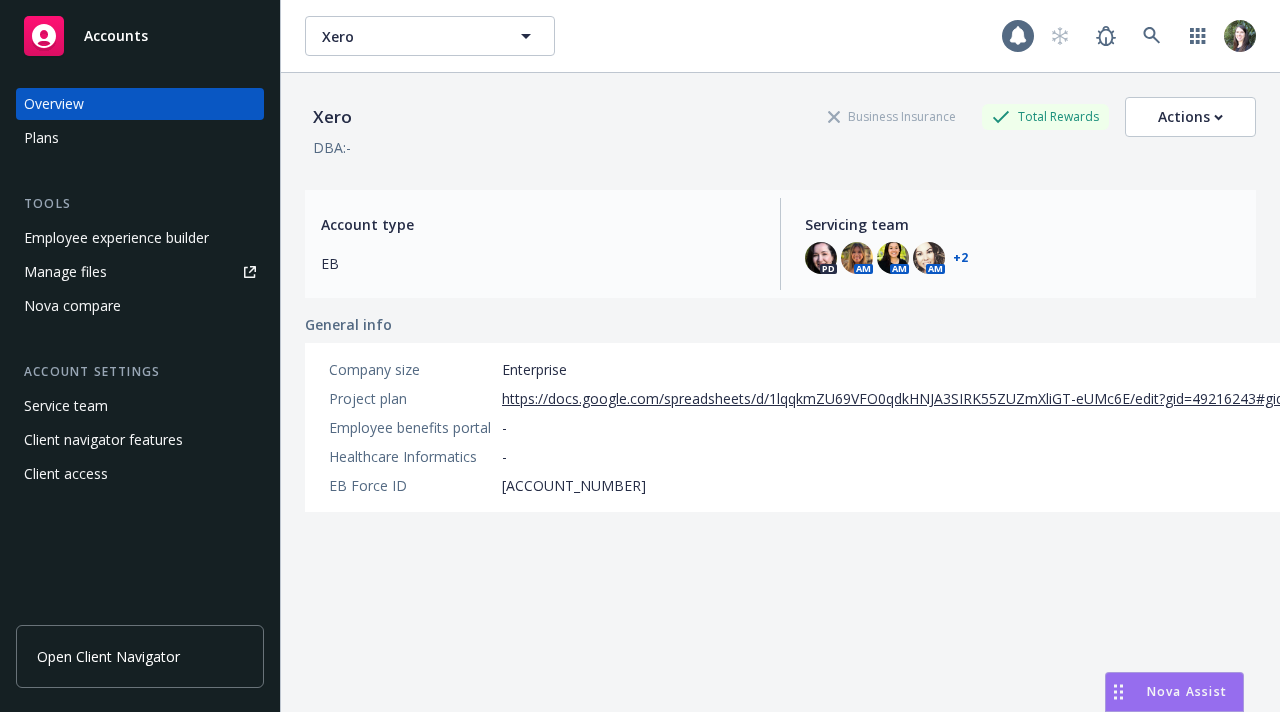click on "Client access" at bounding box center [140, 474] 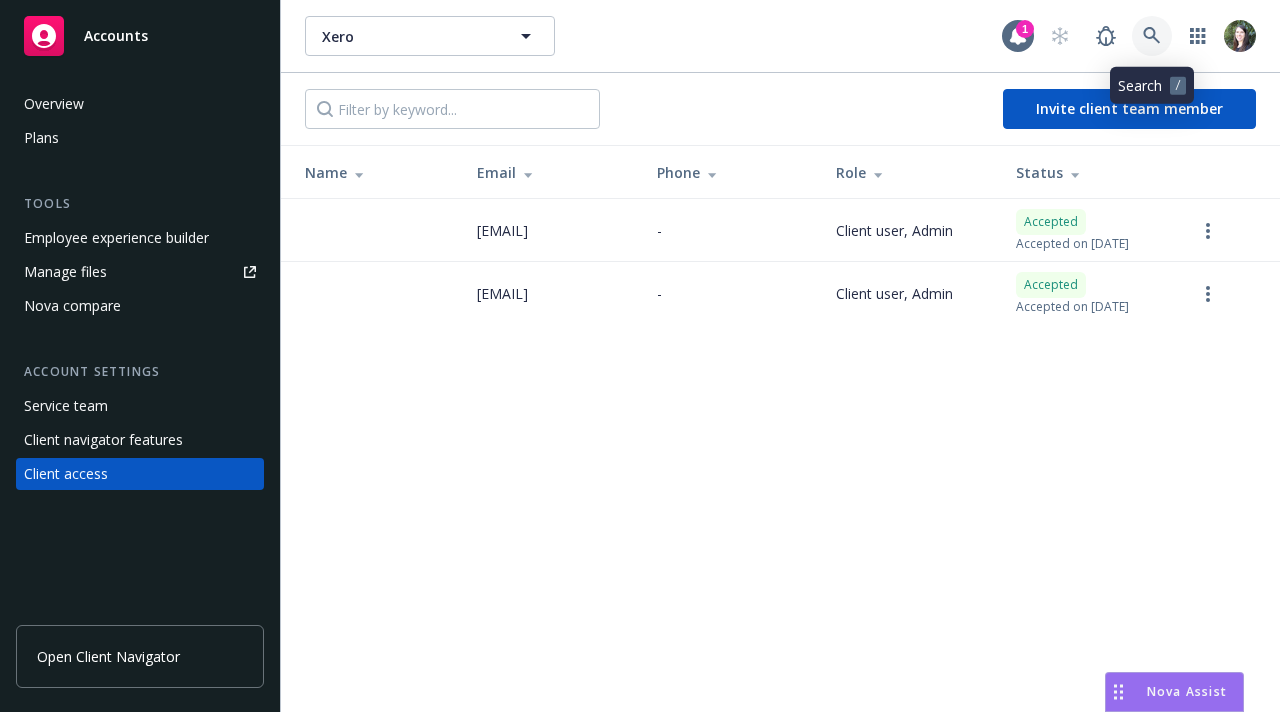 click at bounding box center (1152, 36) 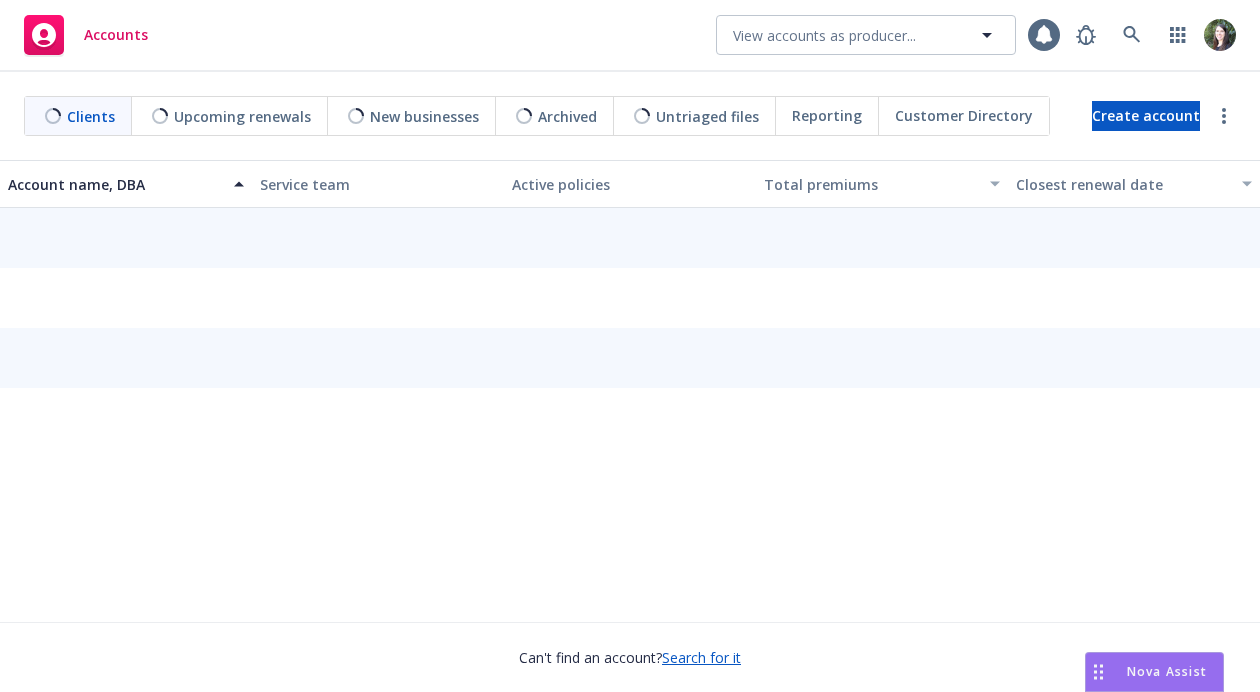 scroll, scrollTop: 0, scrollLeft: 0, axis: both 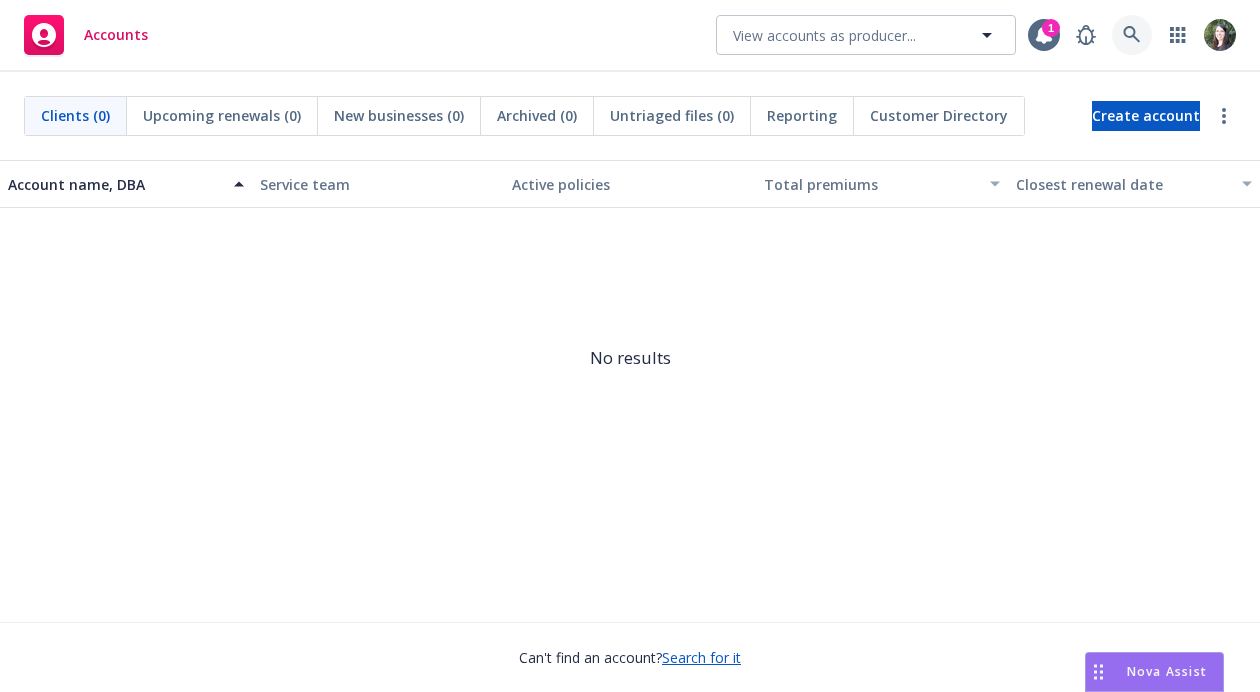 click at bounding box center (1132, 35) 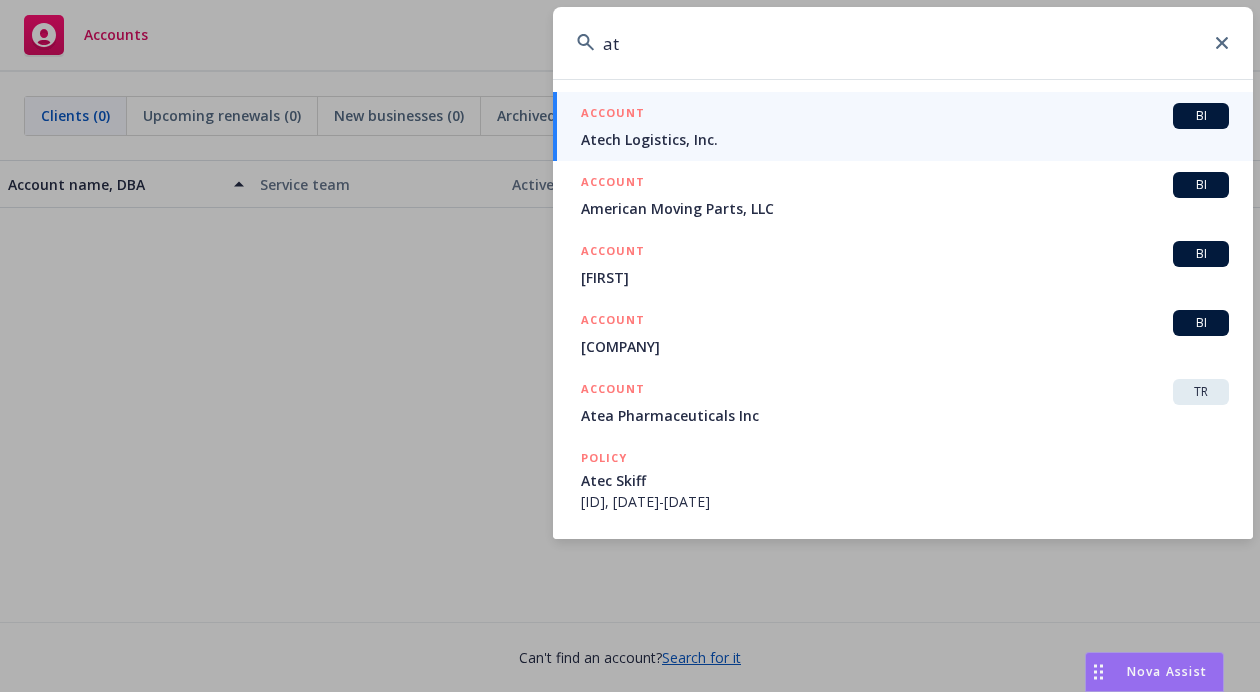 type on "a" 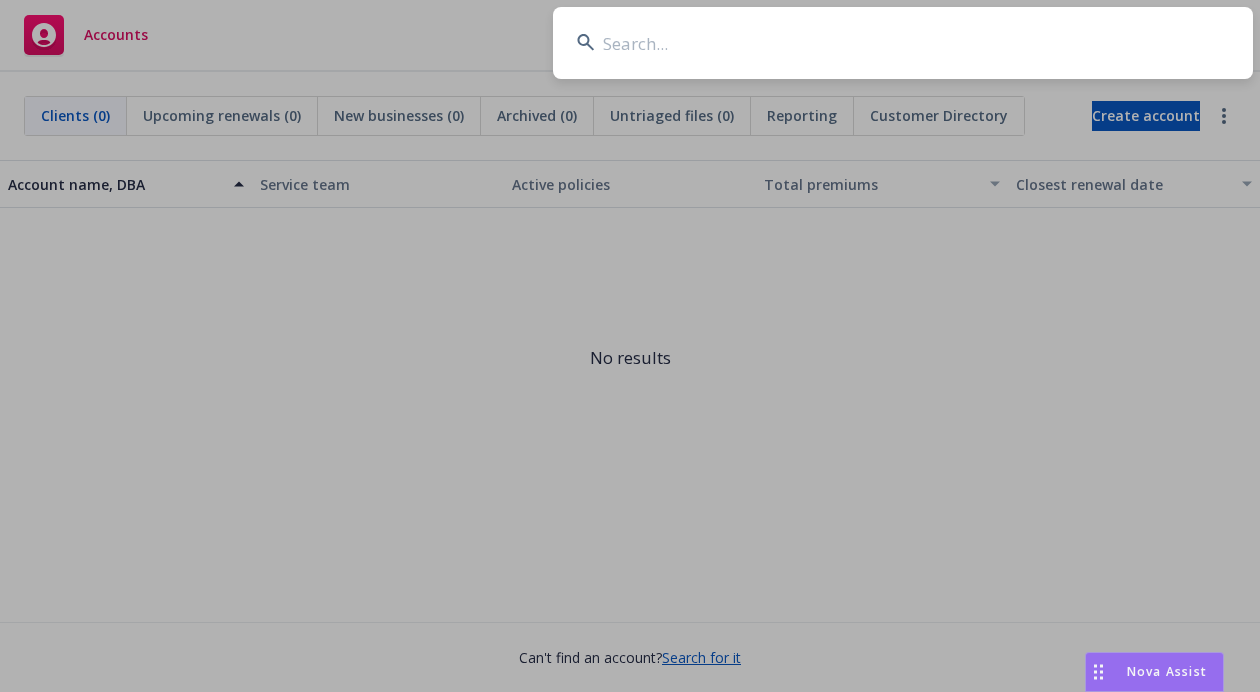 click at bounding box center [903, 43] 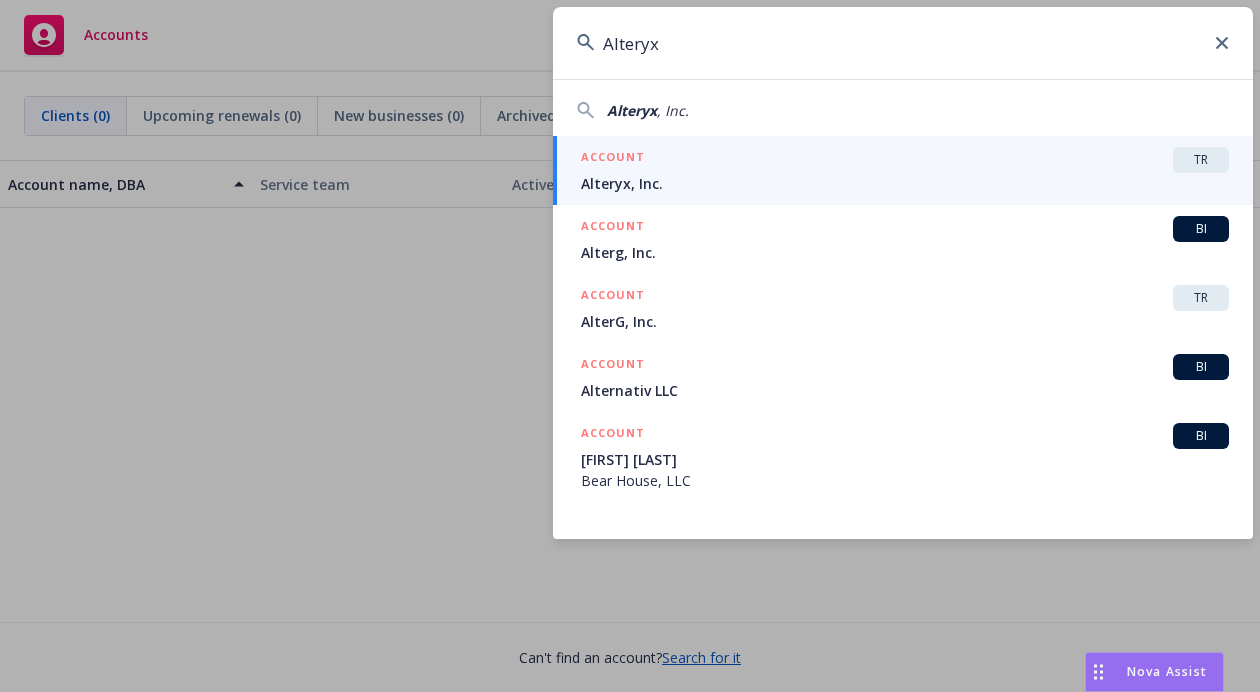 click on "ACCOUNT TR" at bounding box center [905, 160] 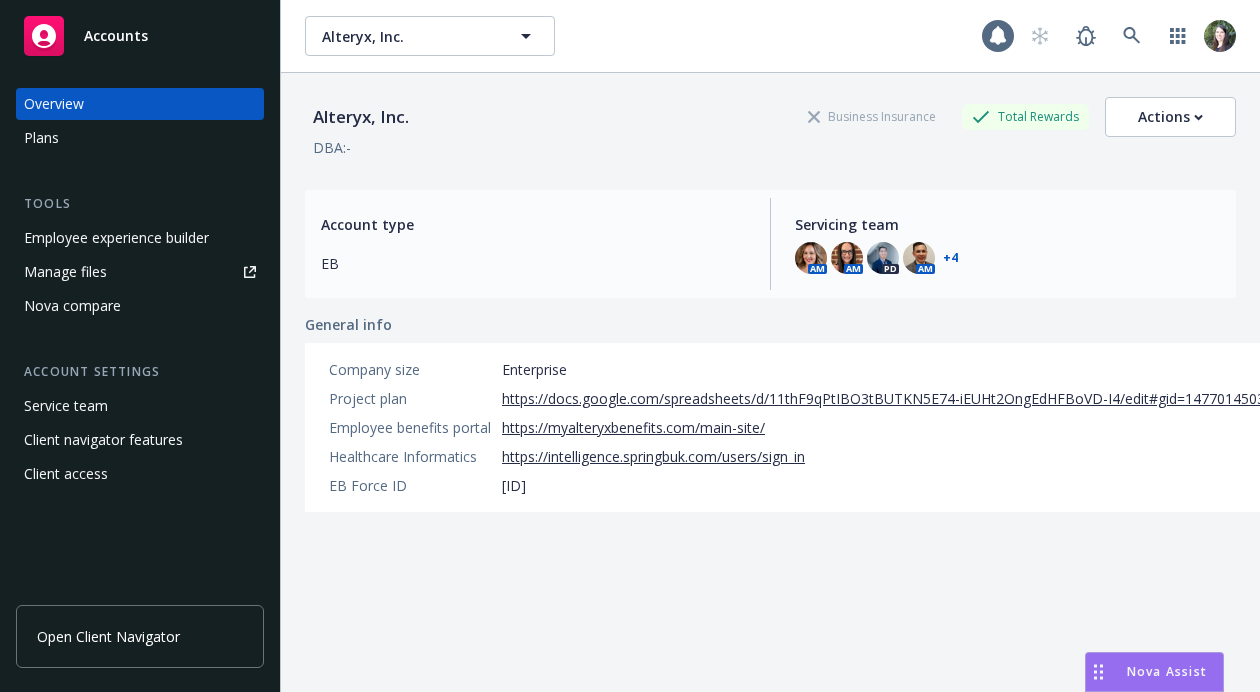 click on "Client access" at bounding box center [140, 474] 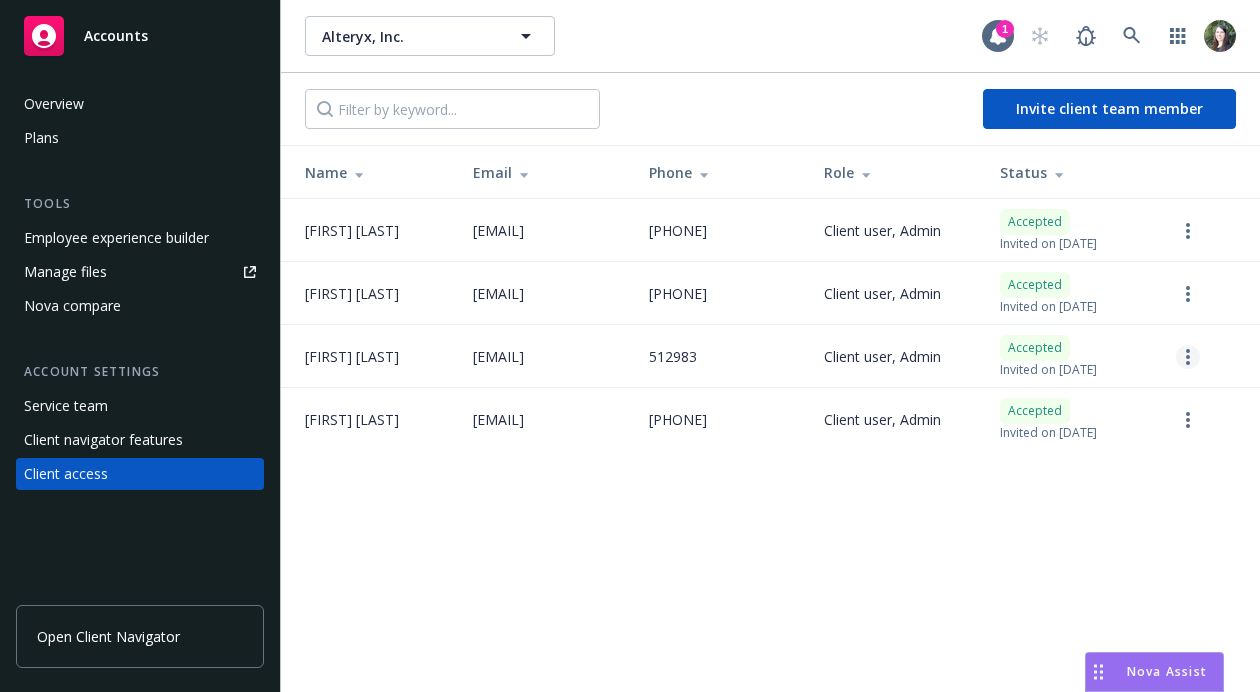 click at bounding box center [1188, 357] 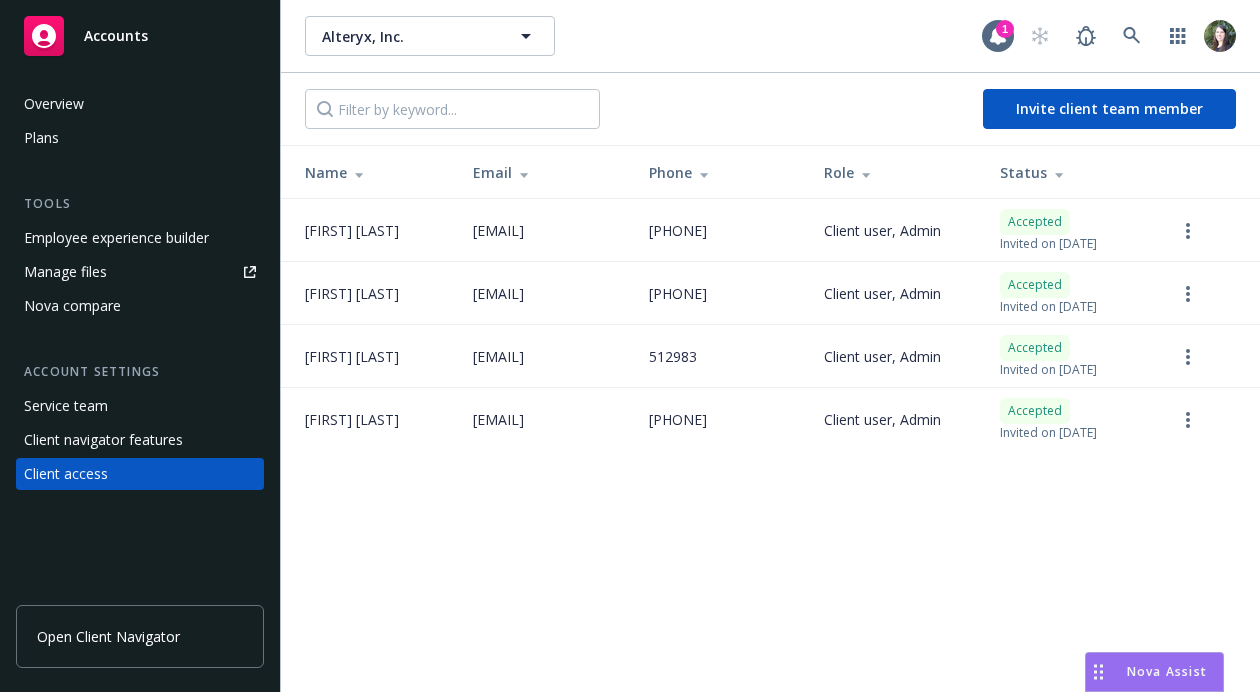 click on "Alteryx, Inc. Alteryx, Inc. 1 Invite client team member Name Email Phone Role Status [FIRST]   [LAST] [EMAIL] [PHONE] Client user, Admin Accepted Invited on [DATE] [FIRST]   [LAST] [EMAIL] [PHONE] Client user, Admin Accepted Invited on [DATE] [FIRST]   [LAST] [EMAIL] [PHONE] Client user, Admin Accepted Invited on [DATE] [FIRST]   [LAST] [EMAIL] [PHONE] Client user, Admin Accepted Invited on [DATE]" at bounding box center [770, 346] 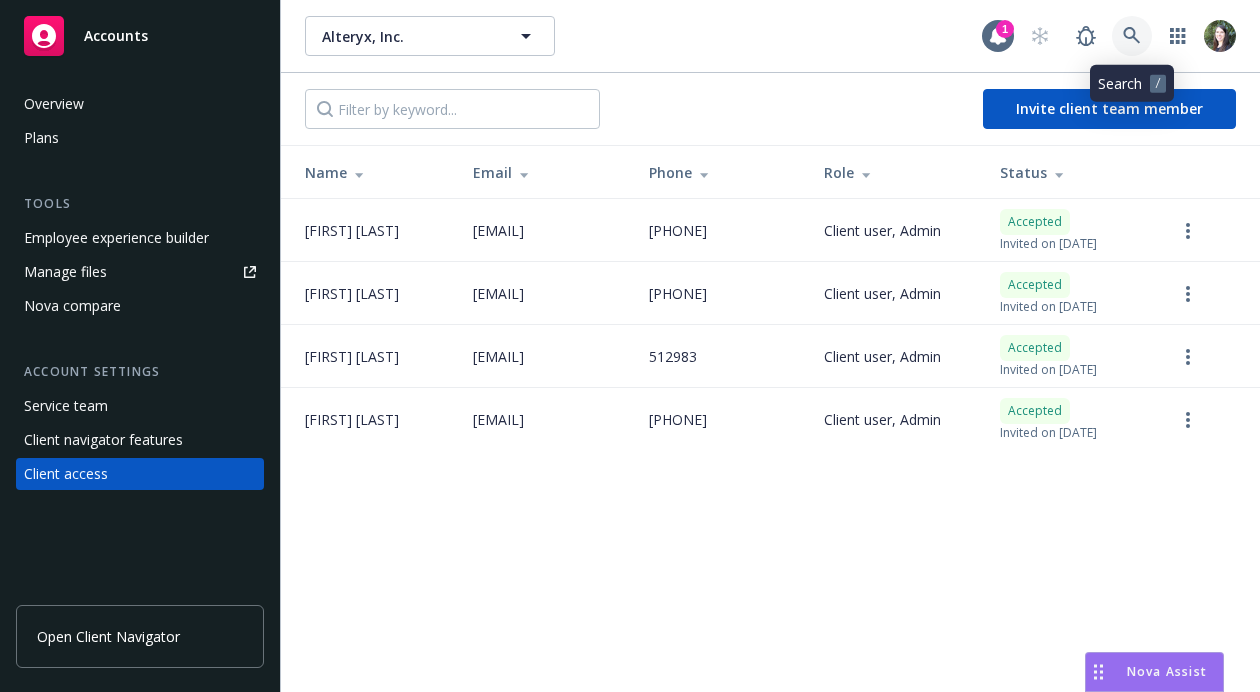 click at bounding box center [1132, 36] 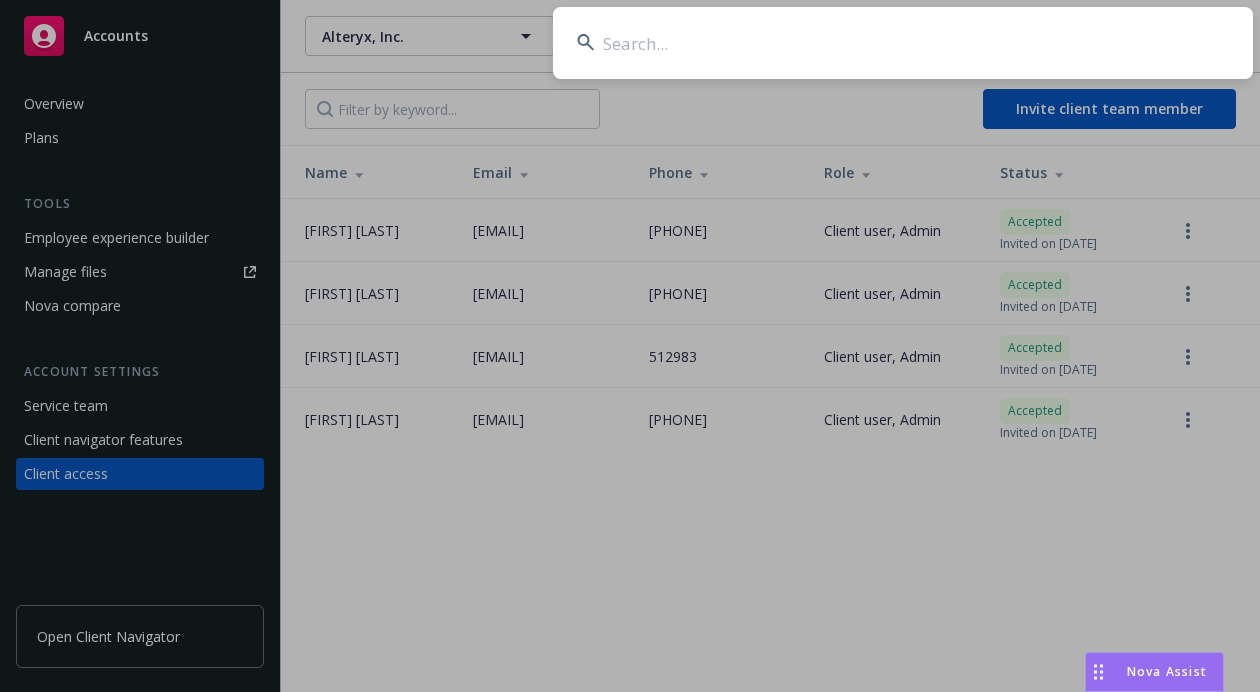 type on "Exelixis" 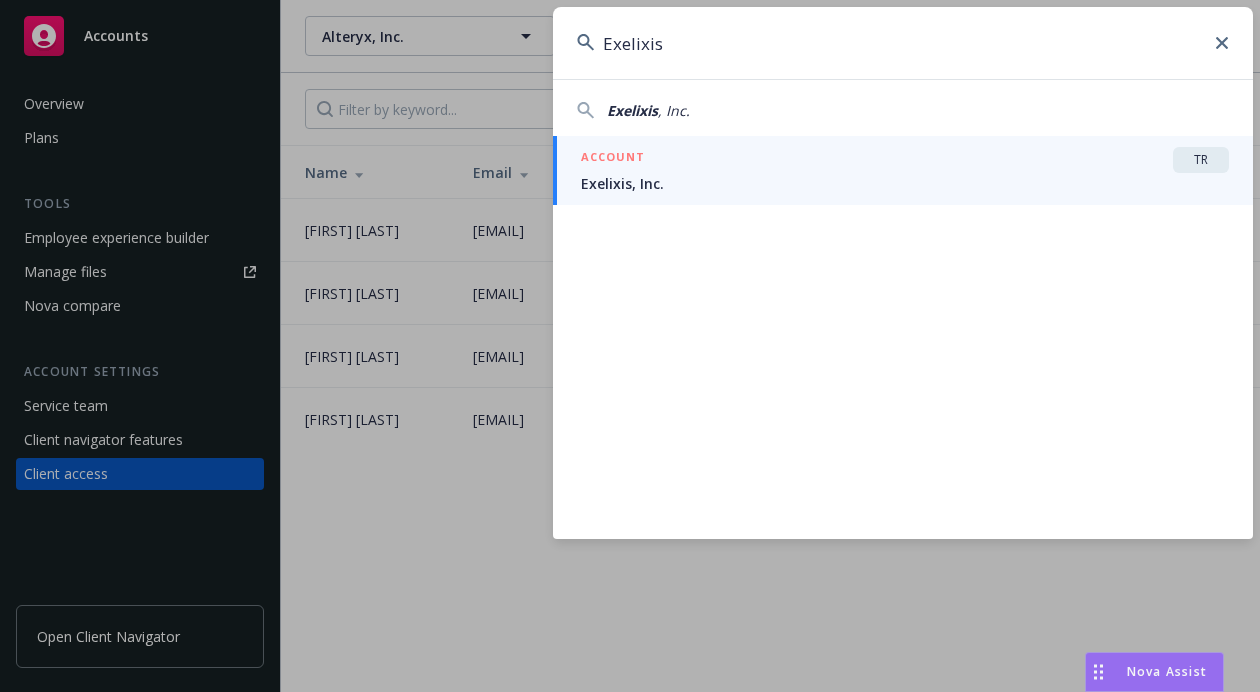 click on "ACCOUNT TR" at bounding box center (905, 160) 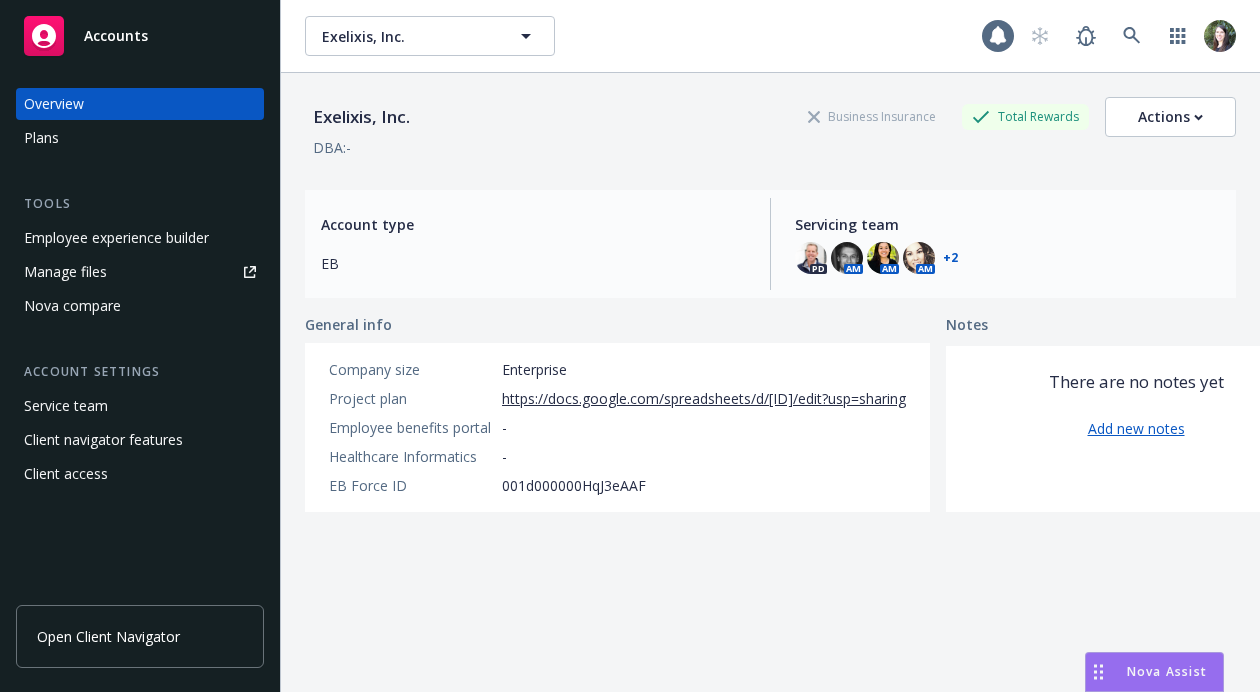 click on "Client access" at bounding box center (140, 474) 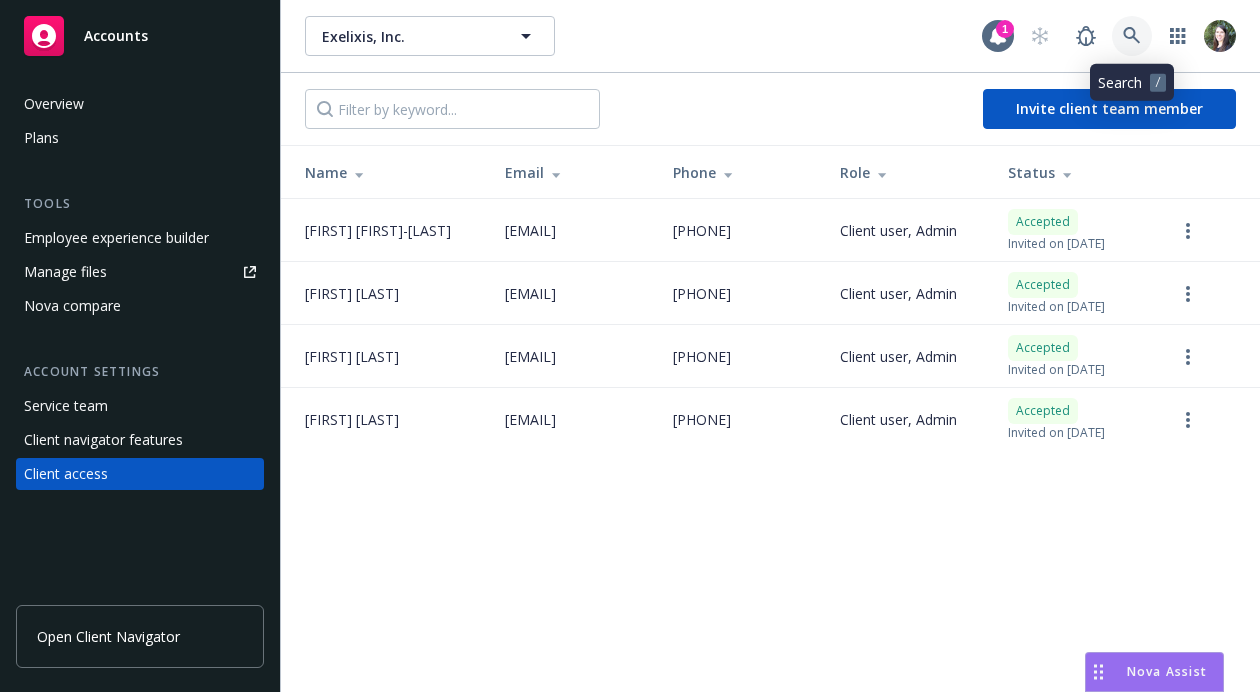 click at bounding box center [1132, 36] 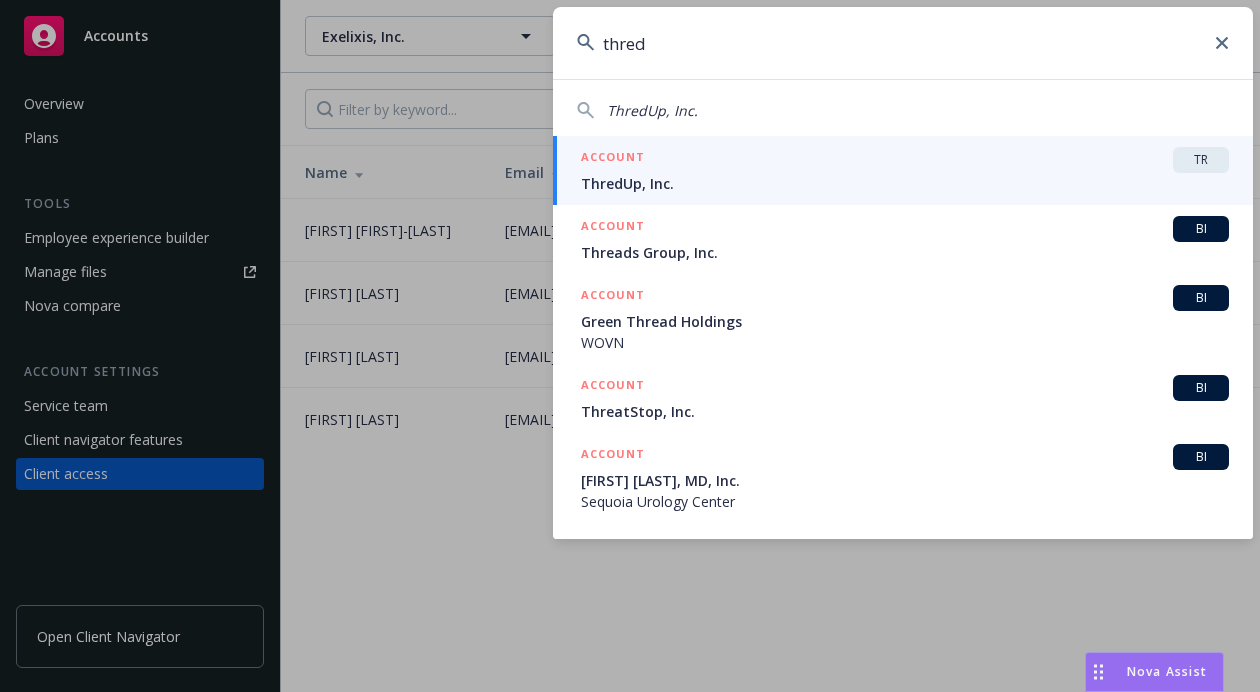type on "thred" 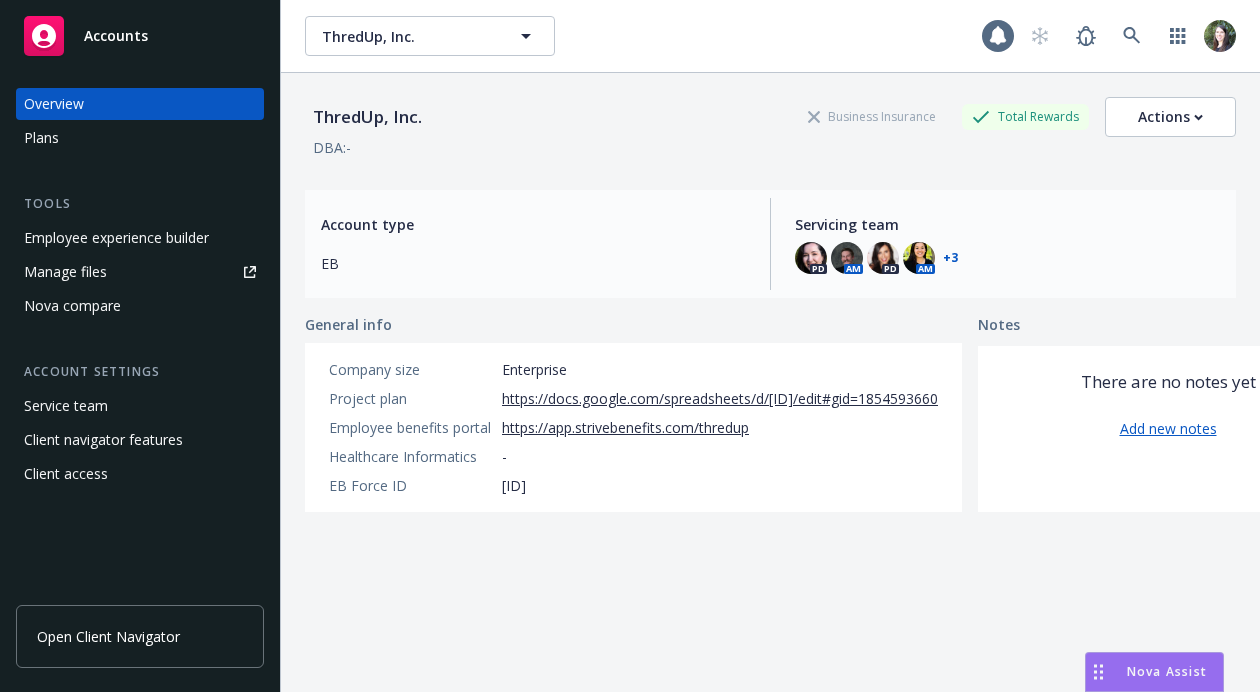 click on "Client navigator features" at bounding box center (103, 440) 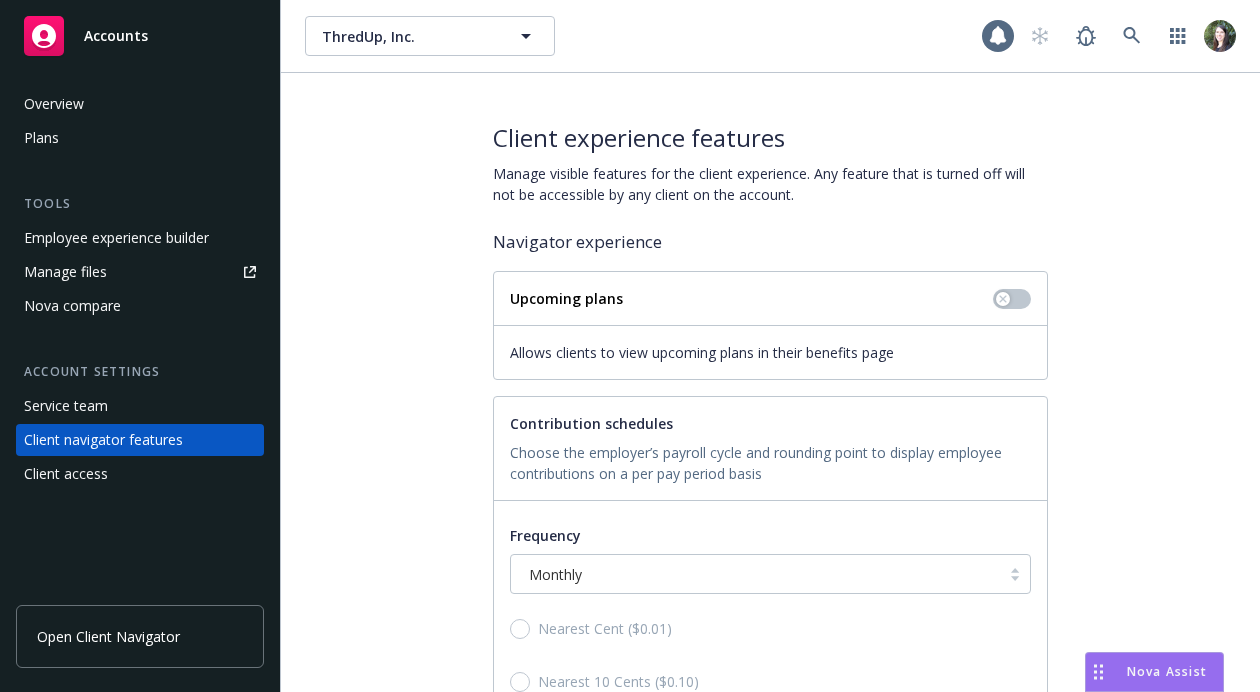 click on "Client access" at bounding box center [140, 474] 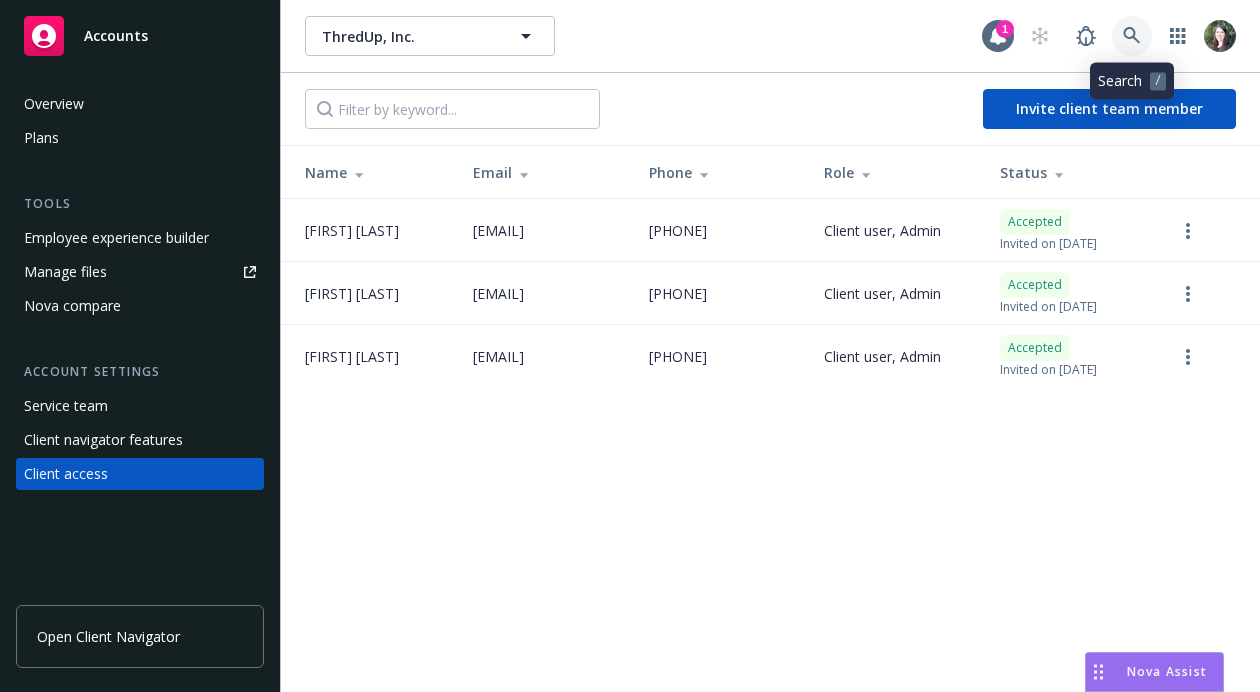 click at bounding box center (1132, 36) 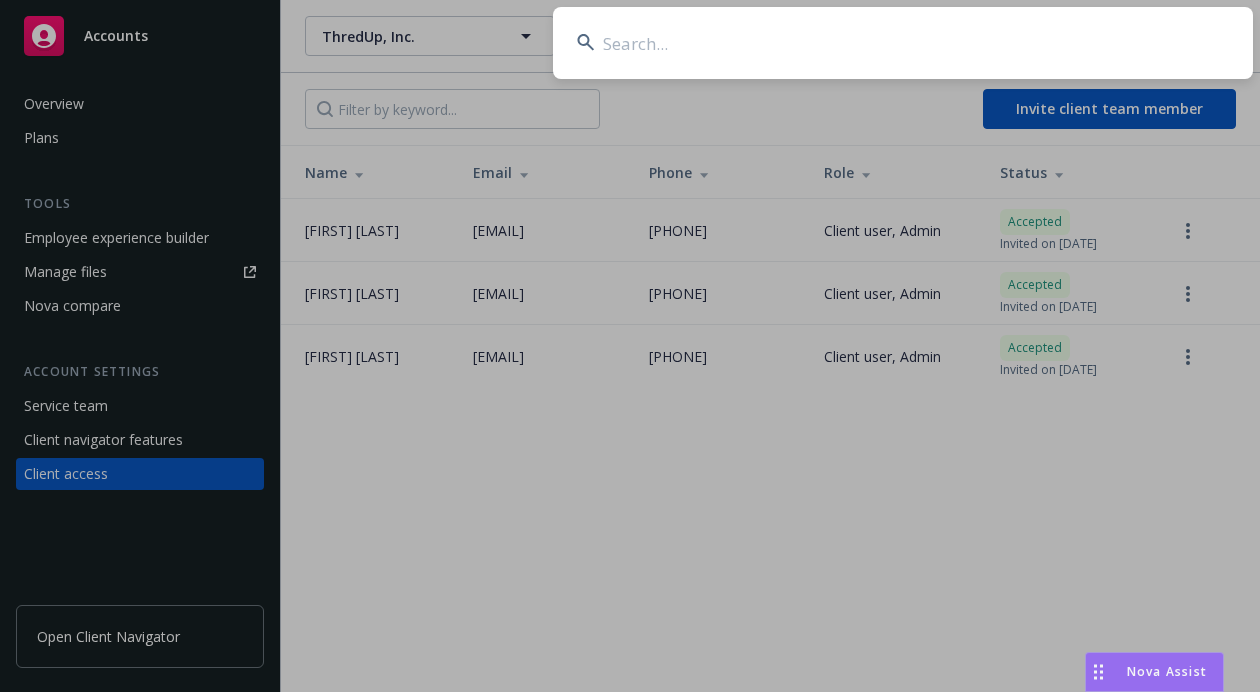 type on "z" 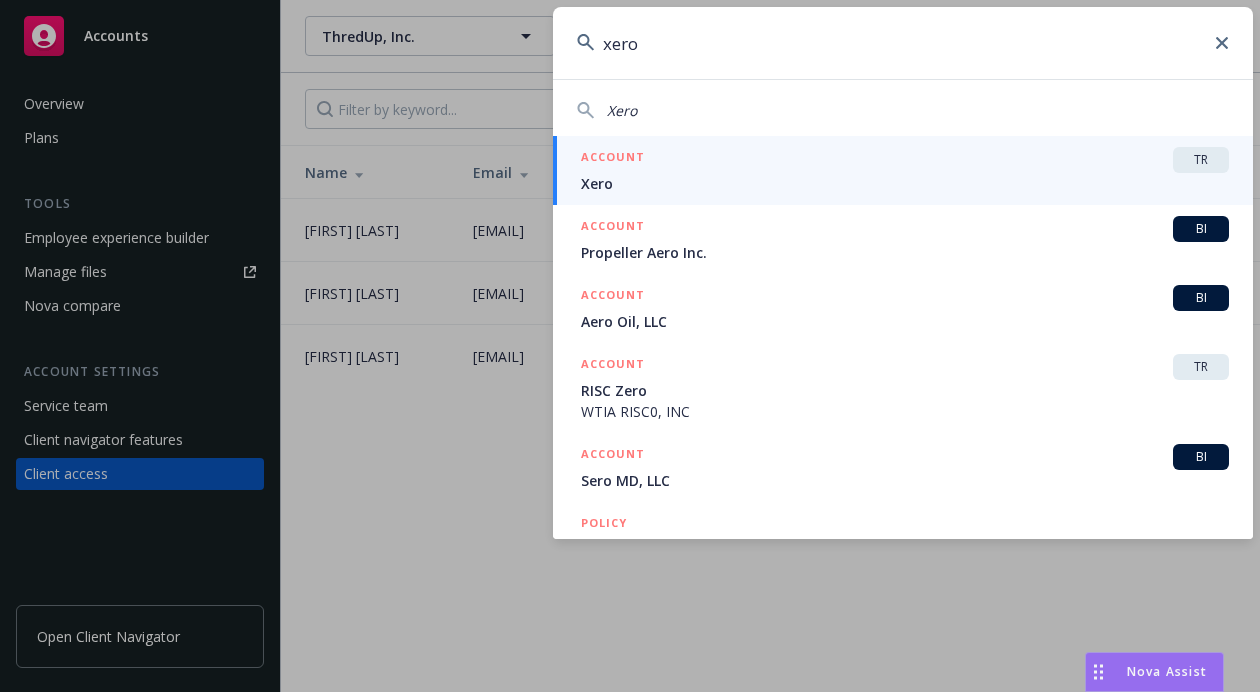 type on "xero" 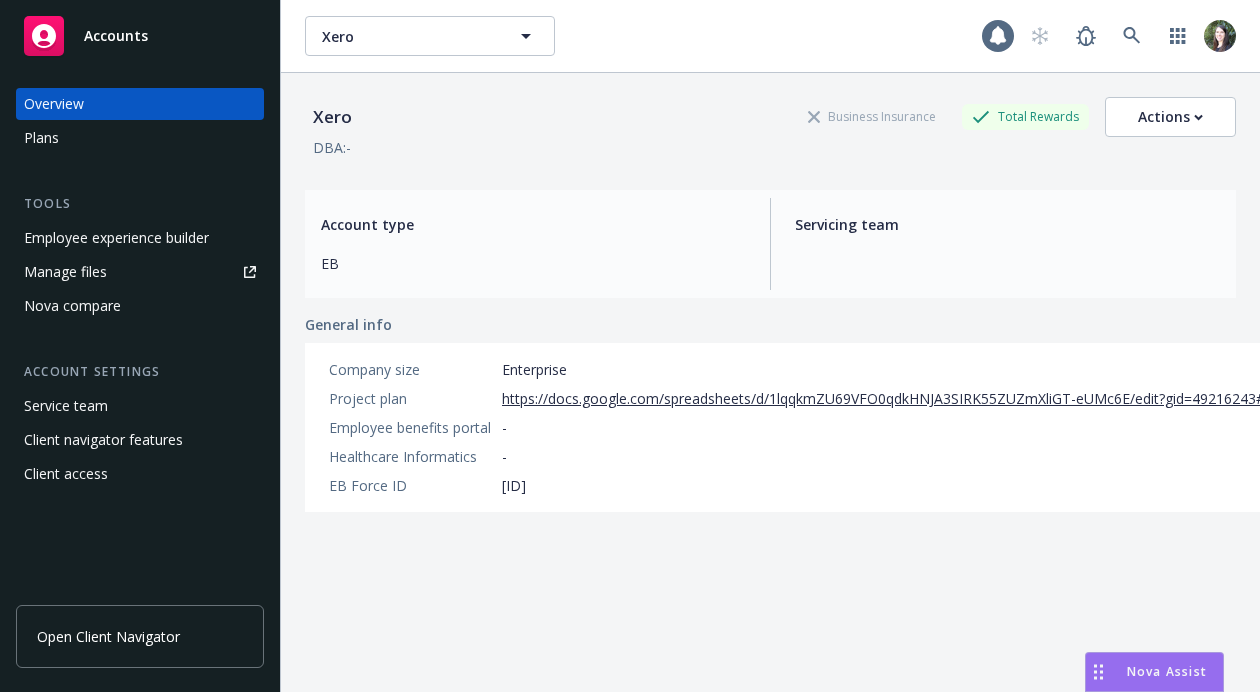 click on "Client access" at bounding box center [140, 474] 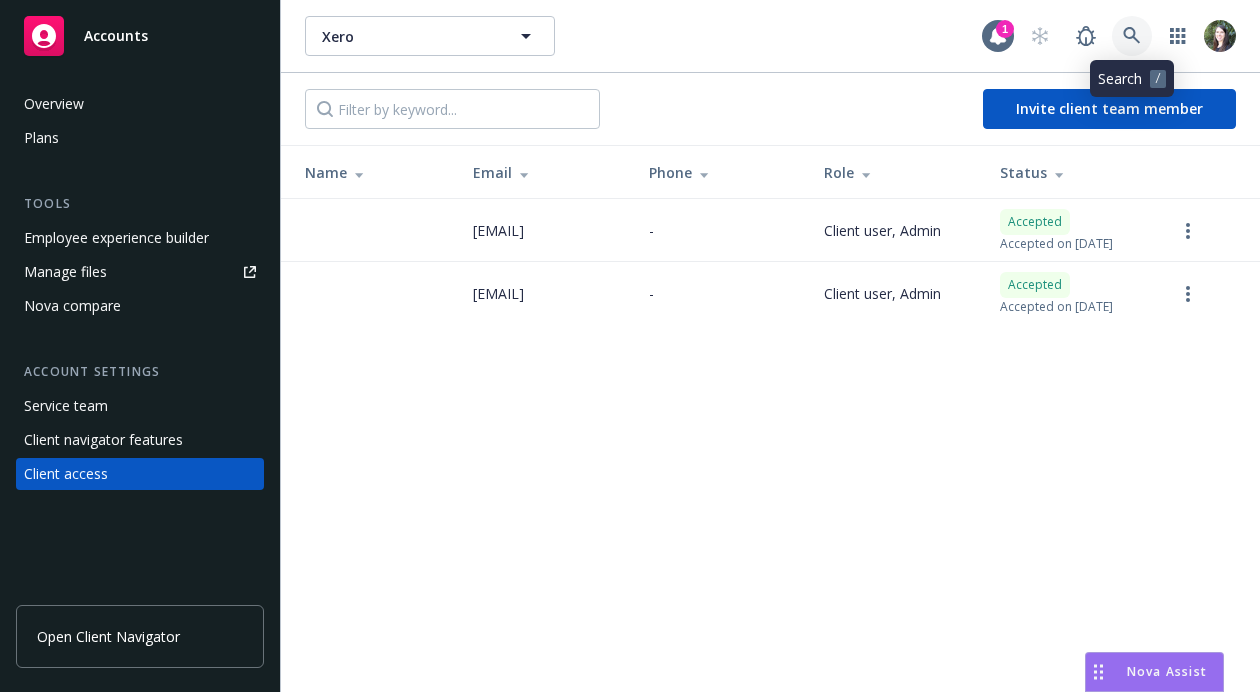 click 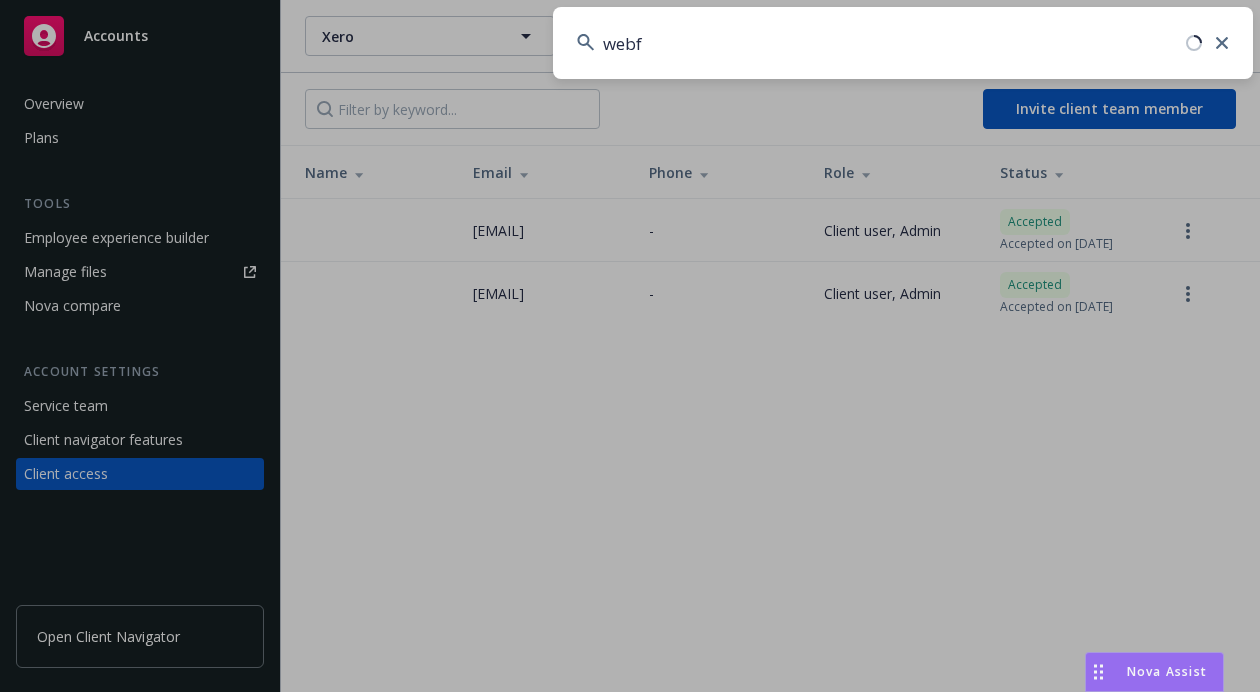 type on "webfl" 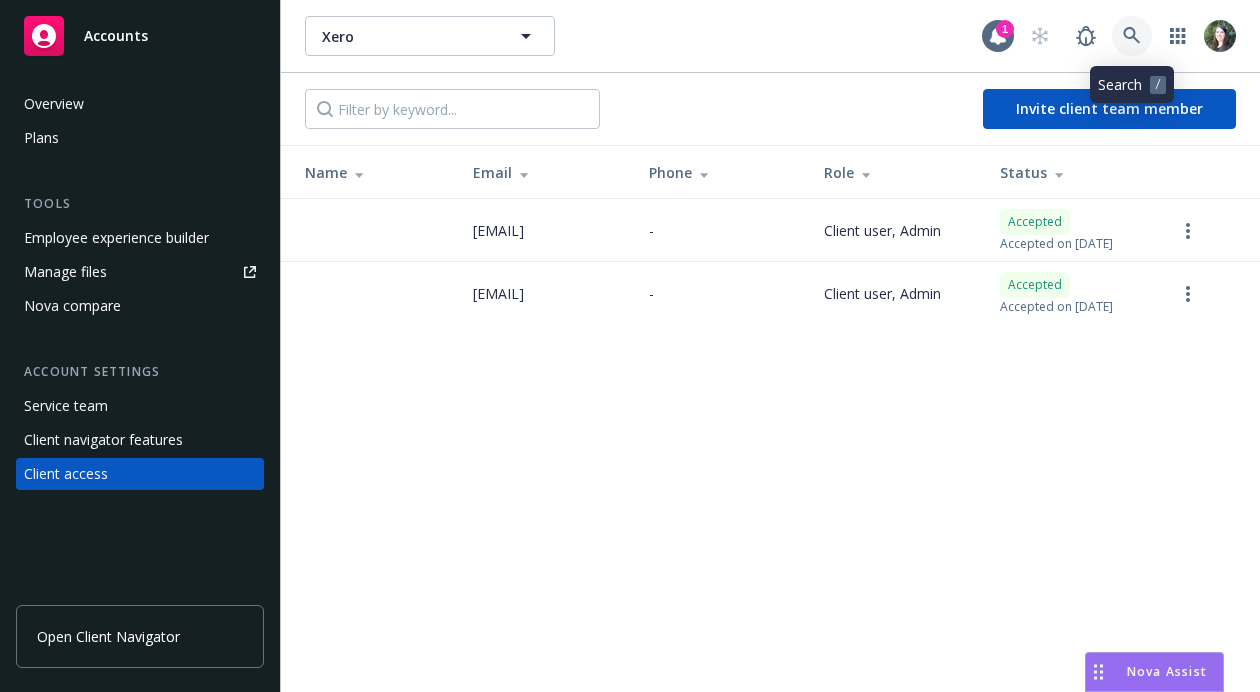 click 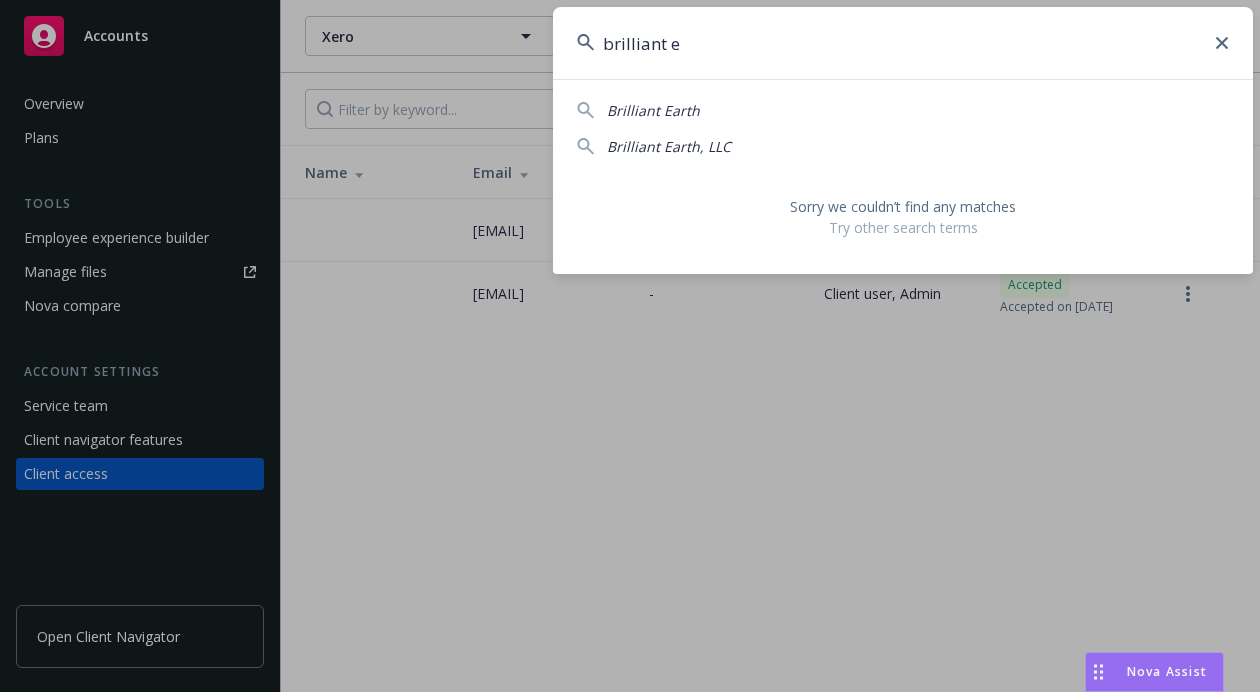 click on "Brilliant Earth" at bounding box center [903, 110] 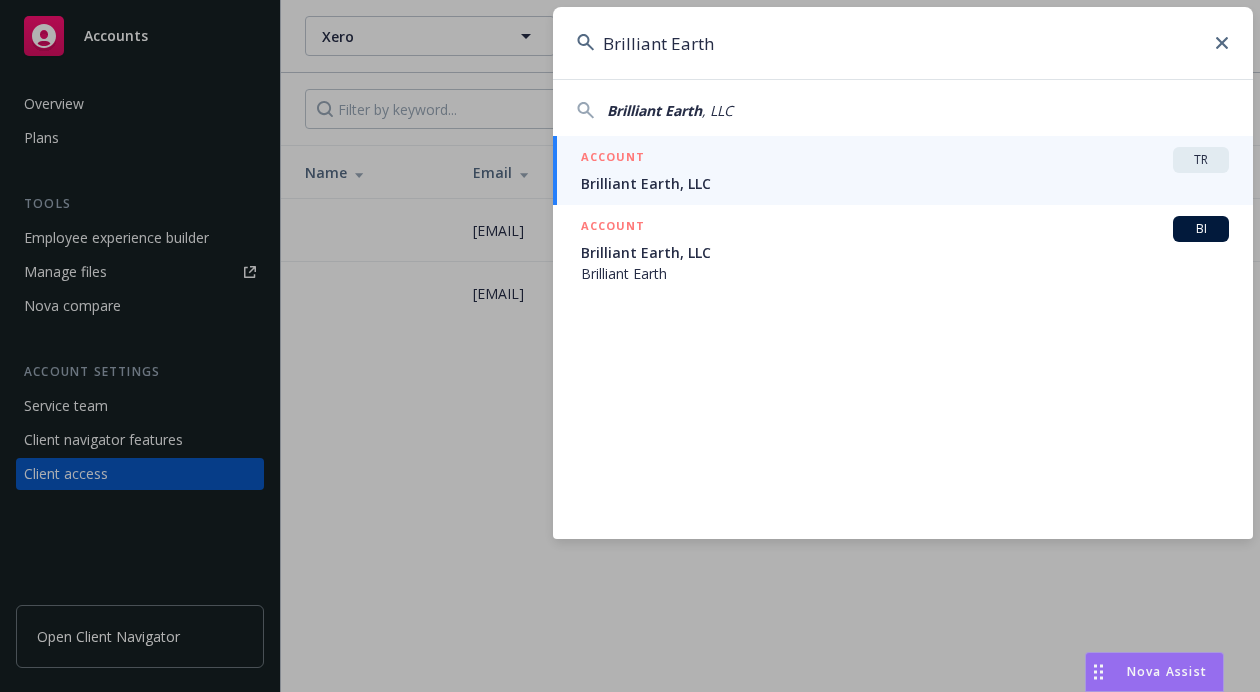 click on "ACCOUNT TR Brilliant Earth, LLC" at bounding box center (903, 170) 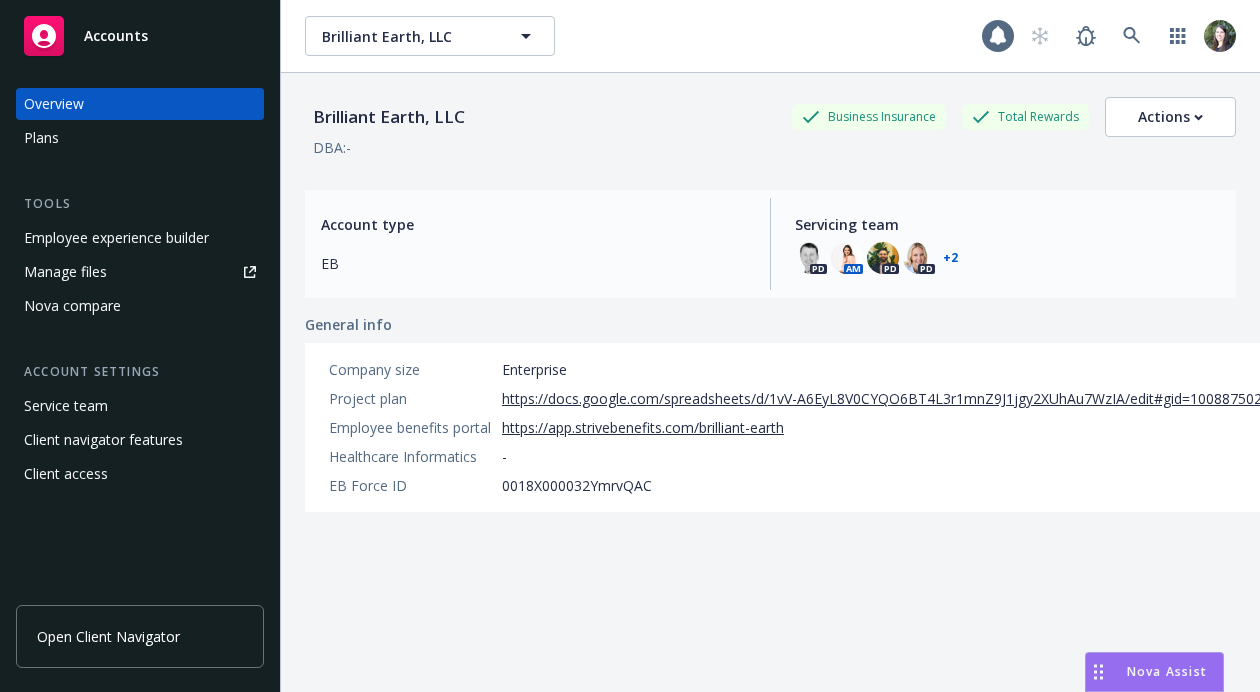 click on "Client access" at bounding box center (140, 474) 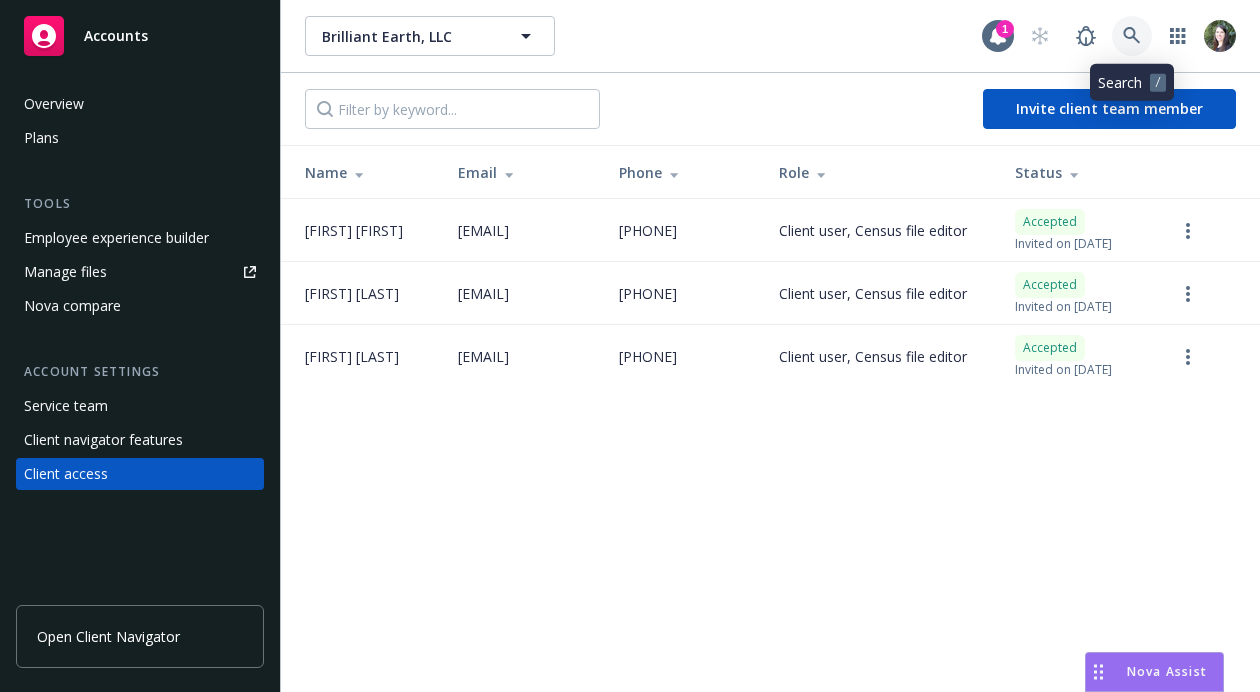 click 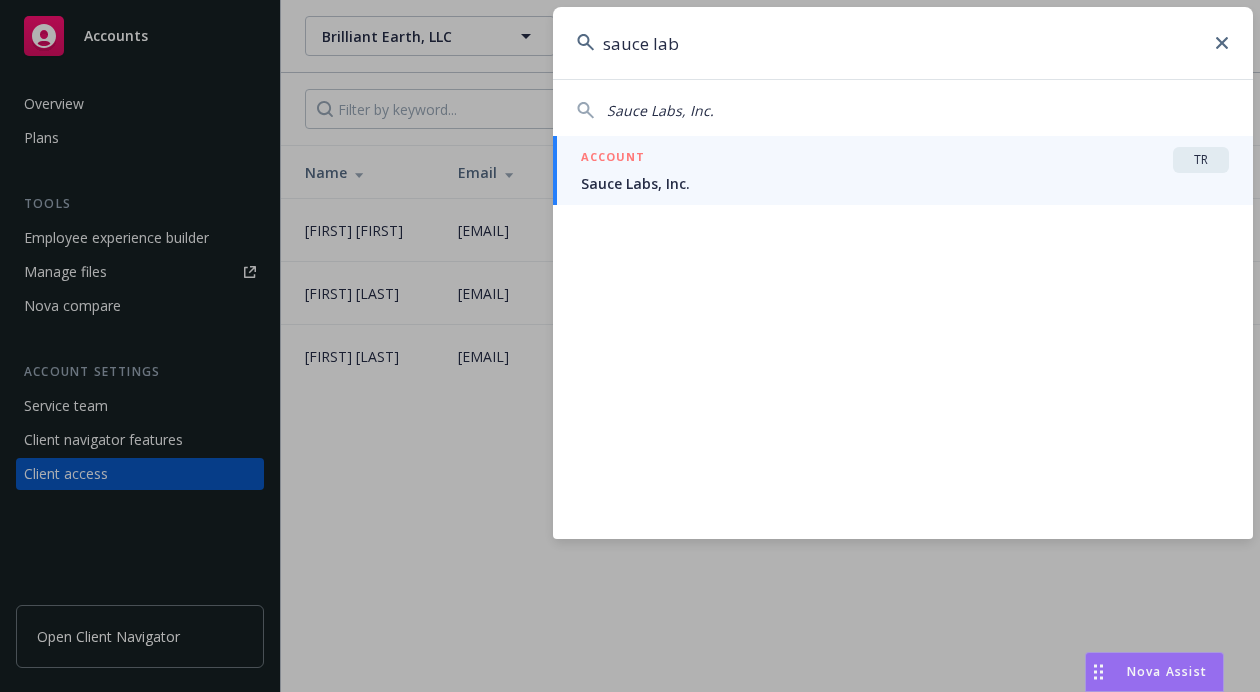 type on "sauce lab" 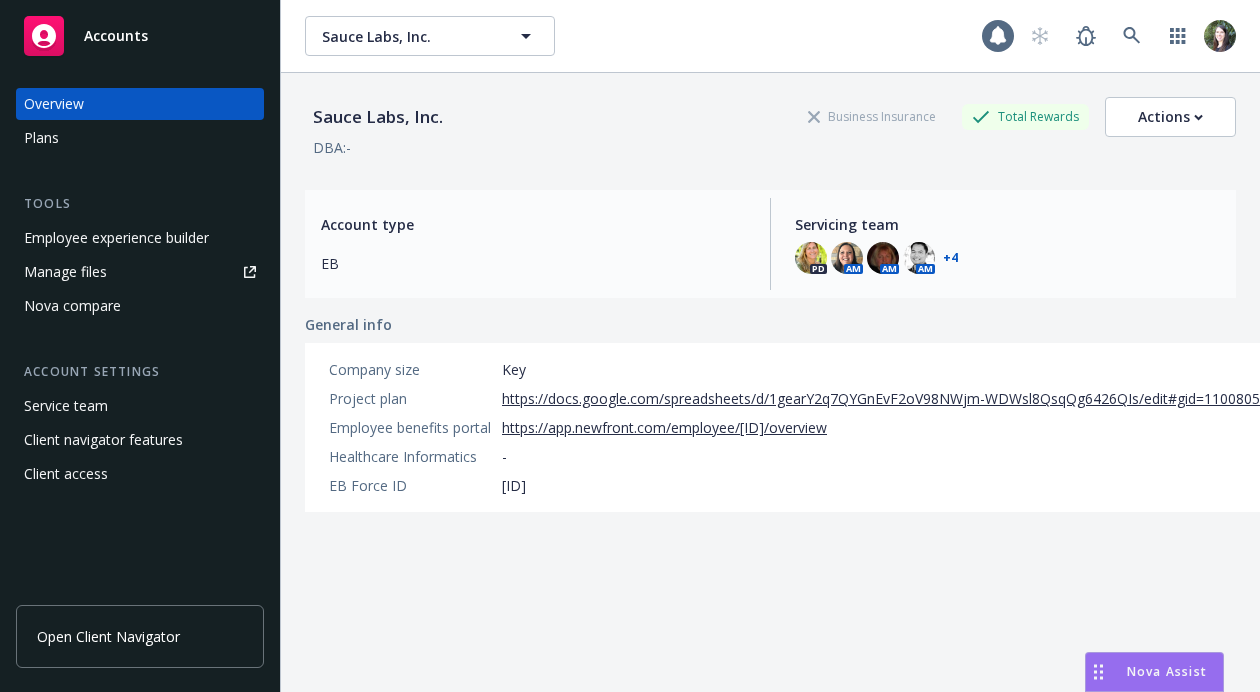 click on "Client access" at bounding box center [140, 474] 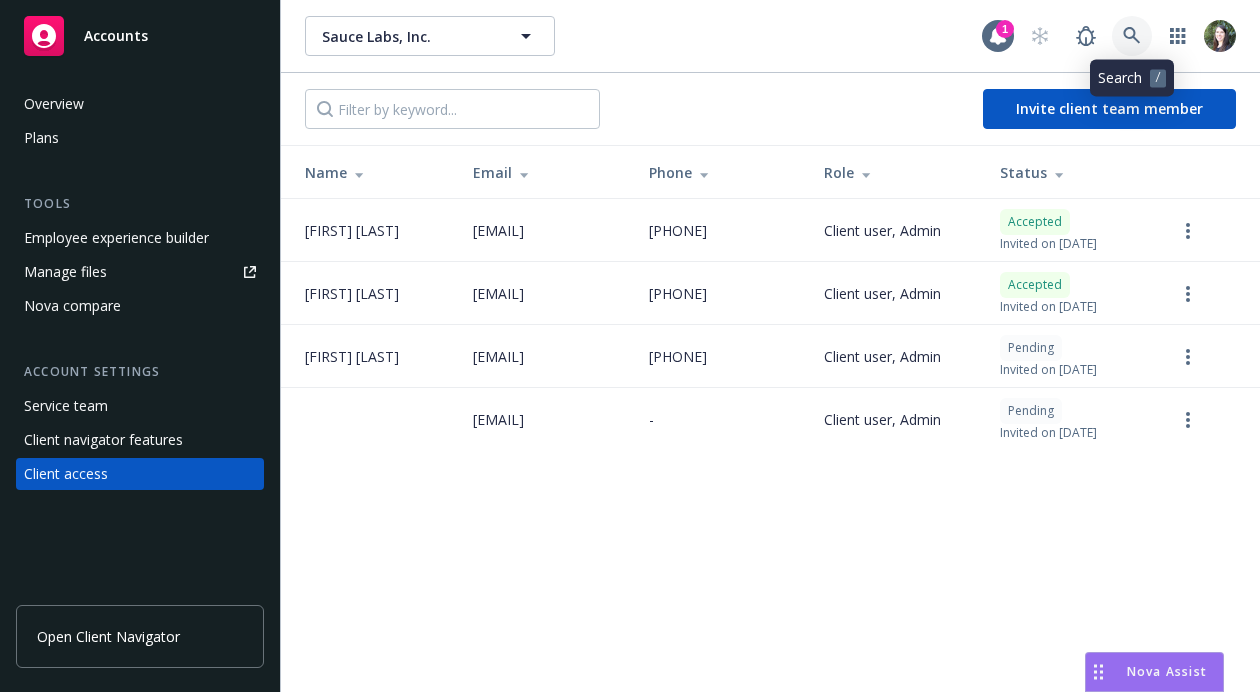 click 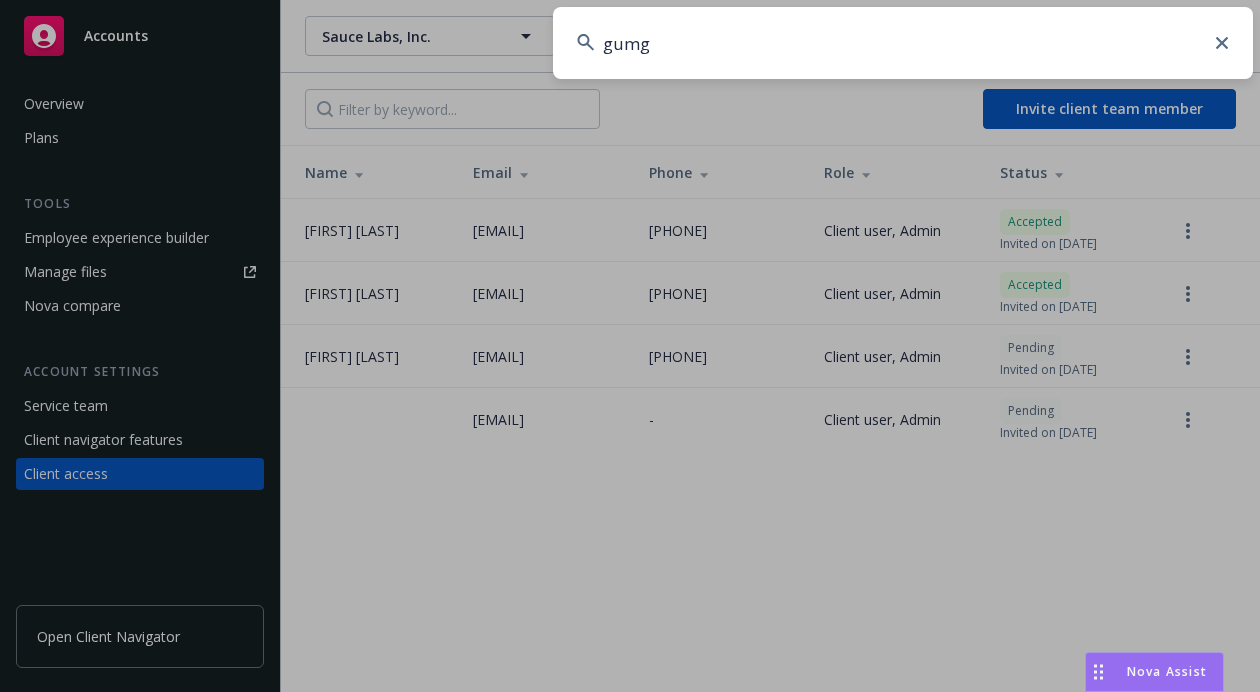 type on "gumgu" 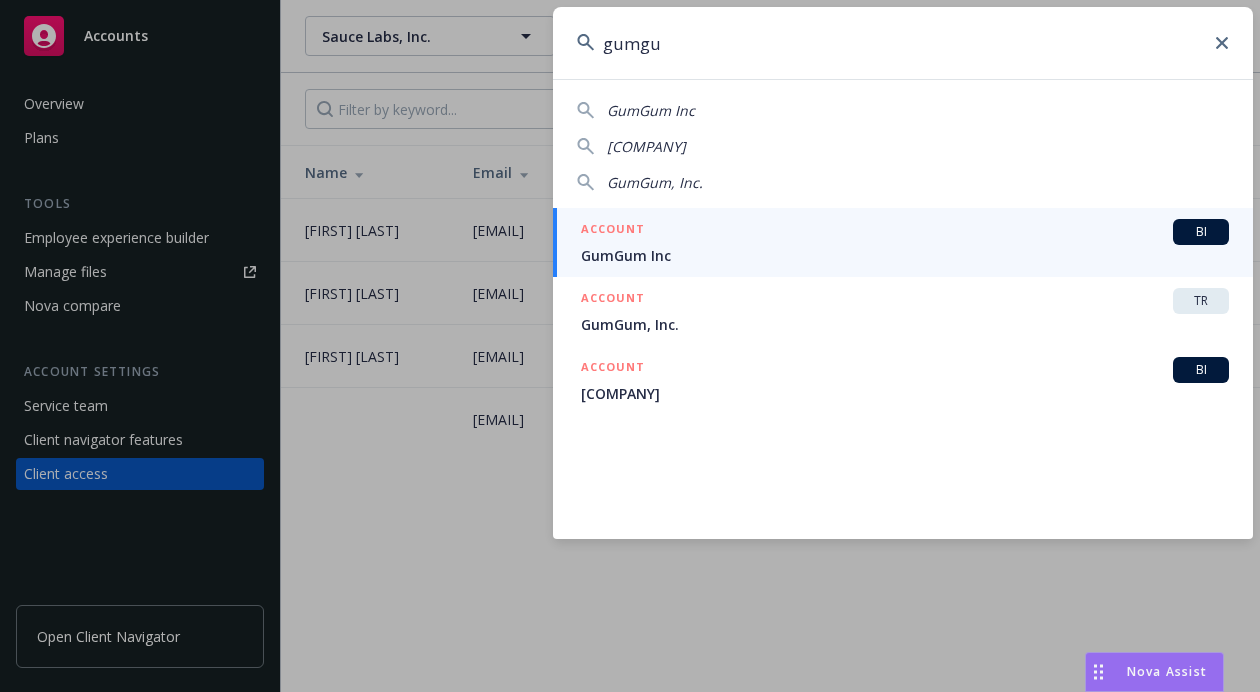 click on "GumGum Inc" at bounding box center [905, 255] 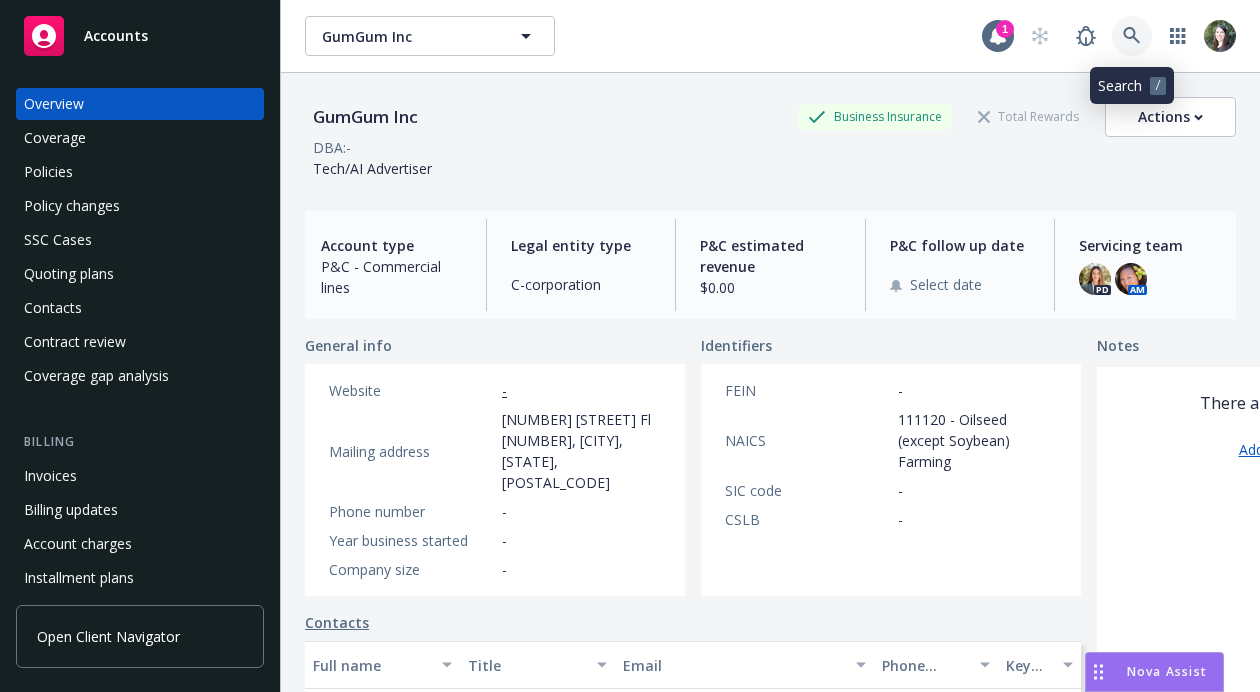 click 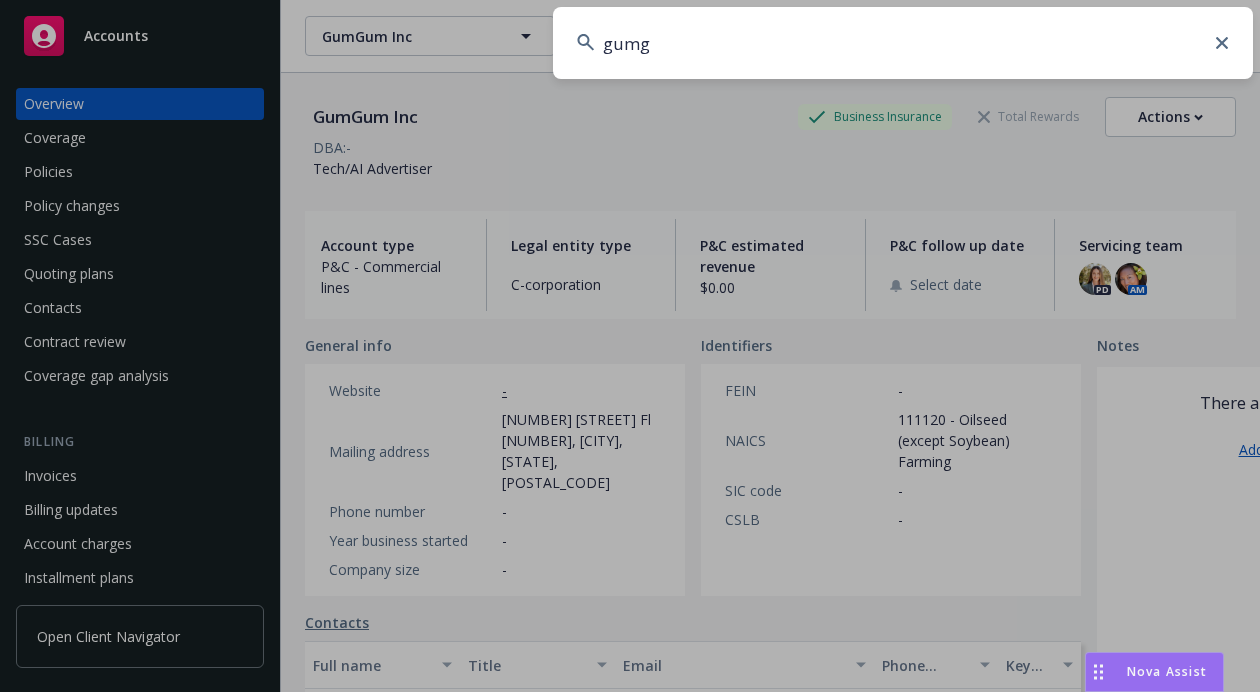 type on "gumgu" 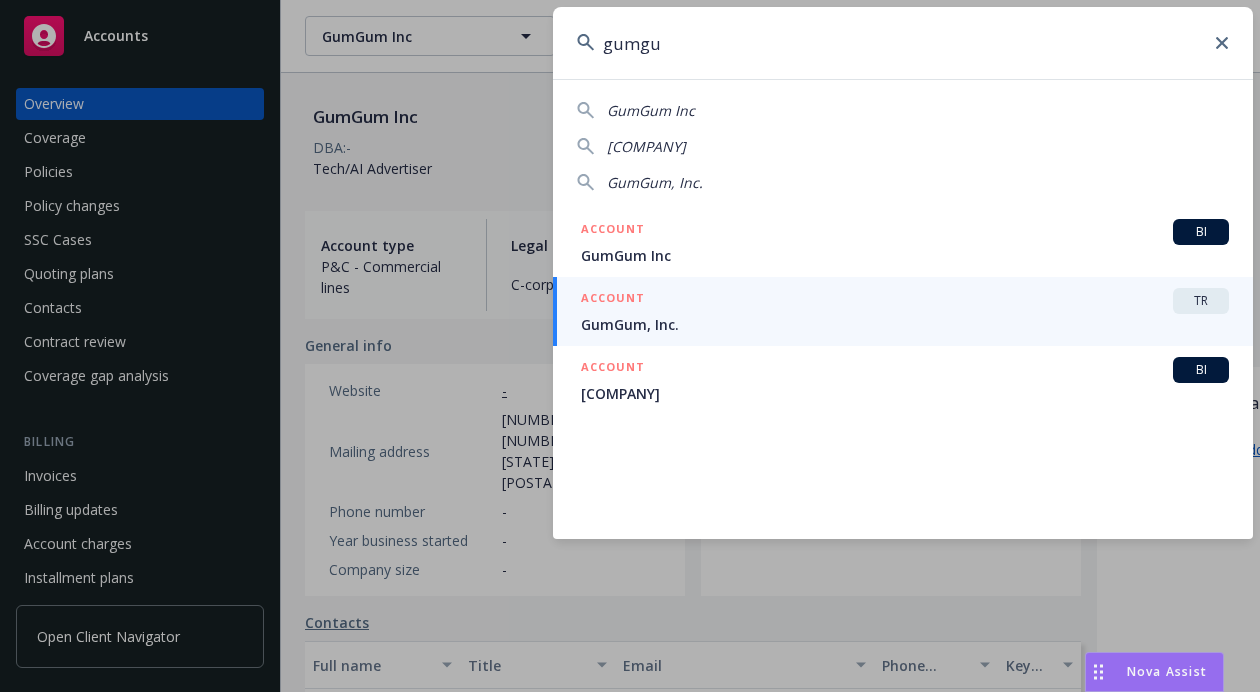 click on "ACCOUNT TR" at bounding box center (905, 301) 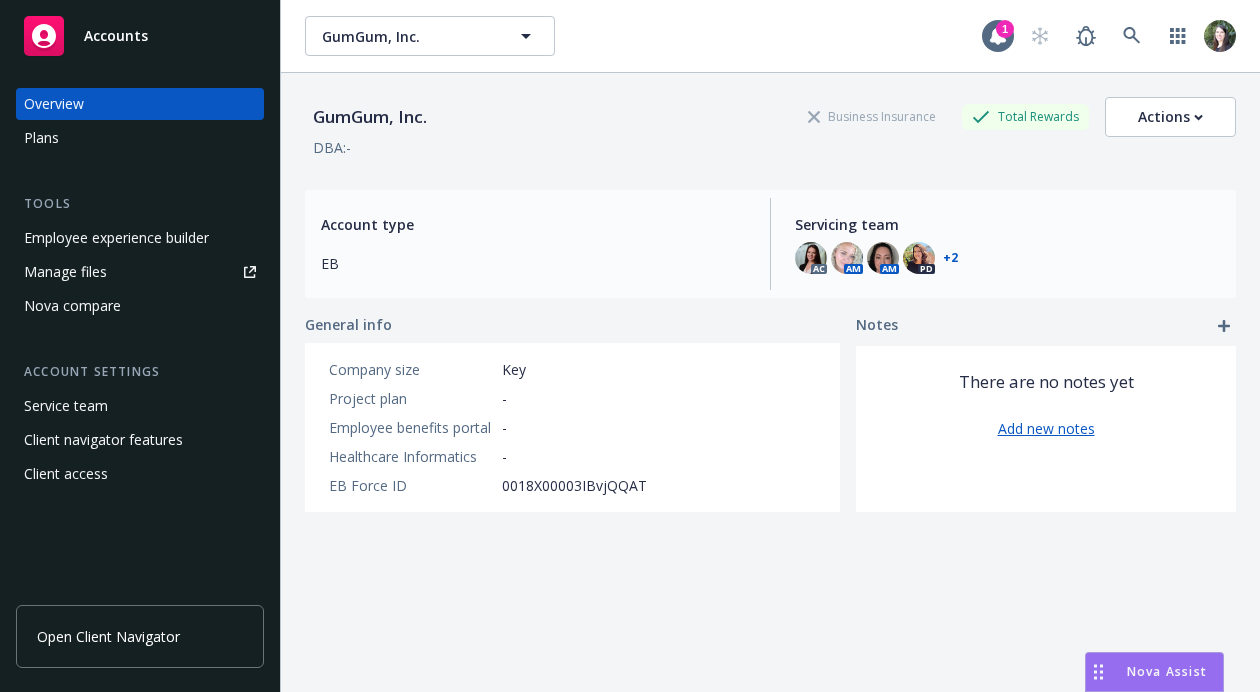 click on "Client access" at bounding box center (140, 474) 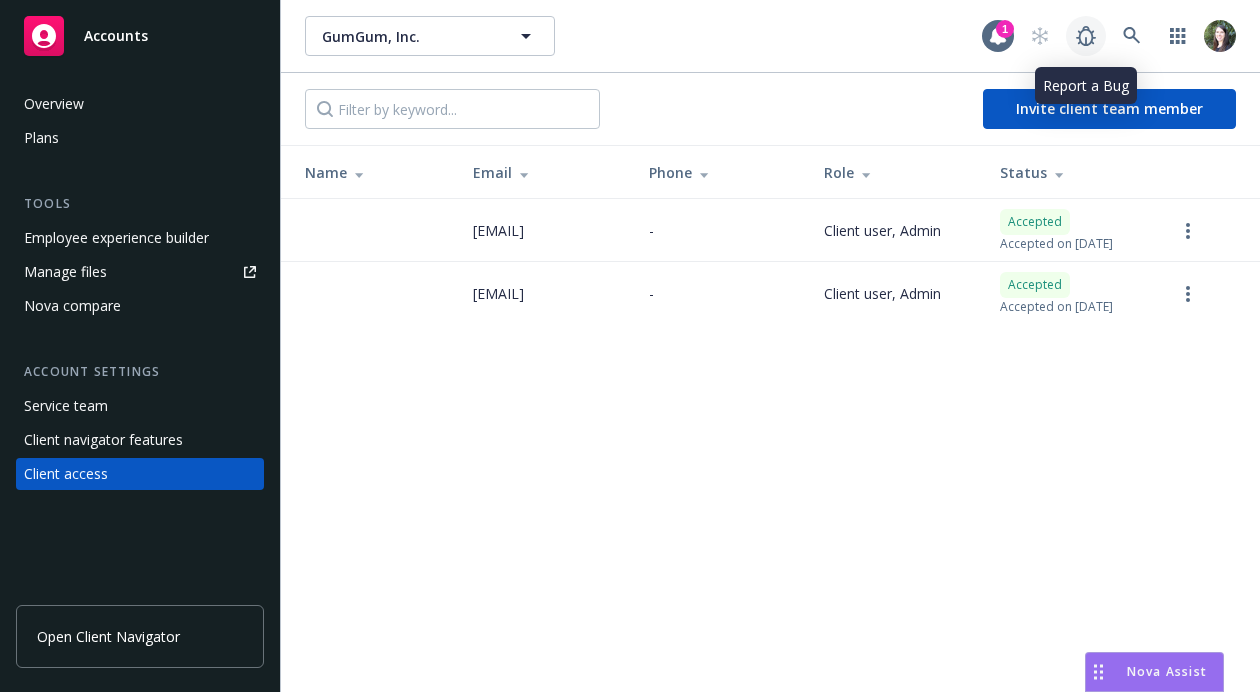 click 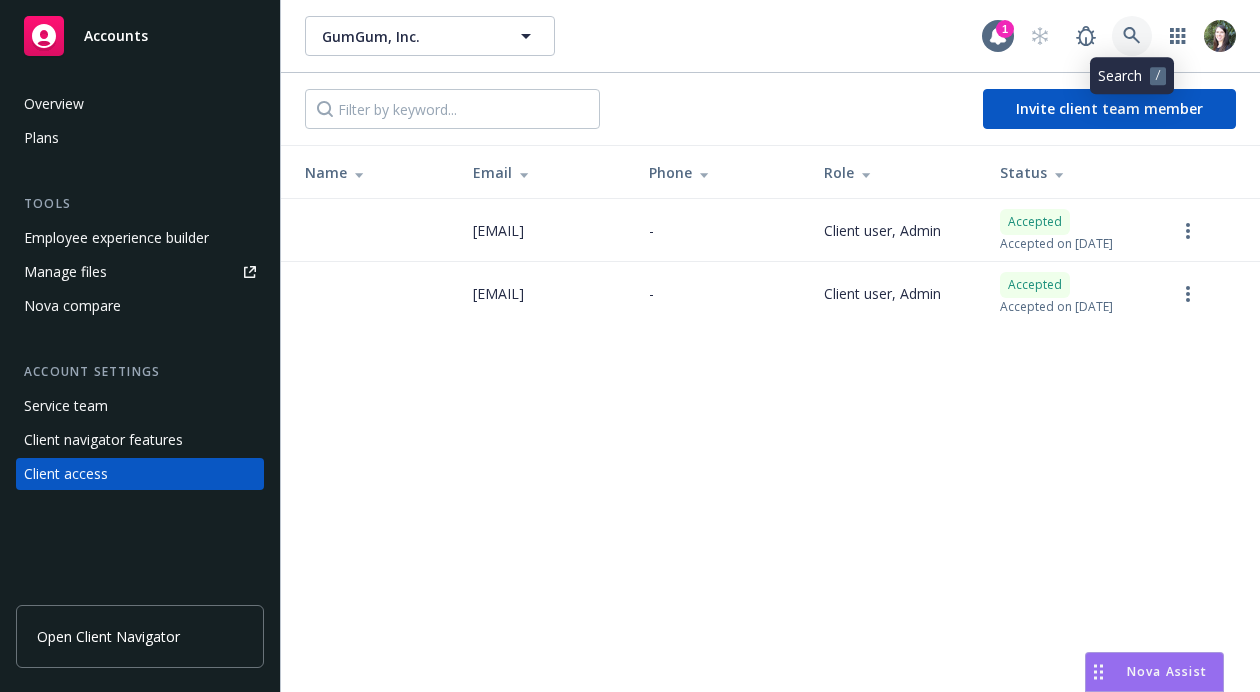 click 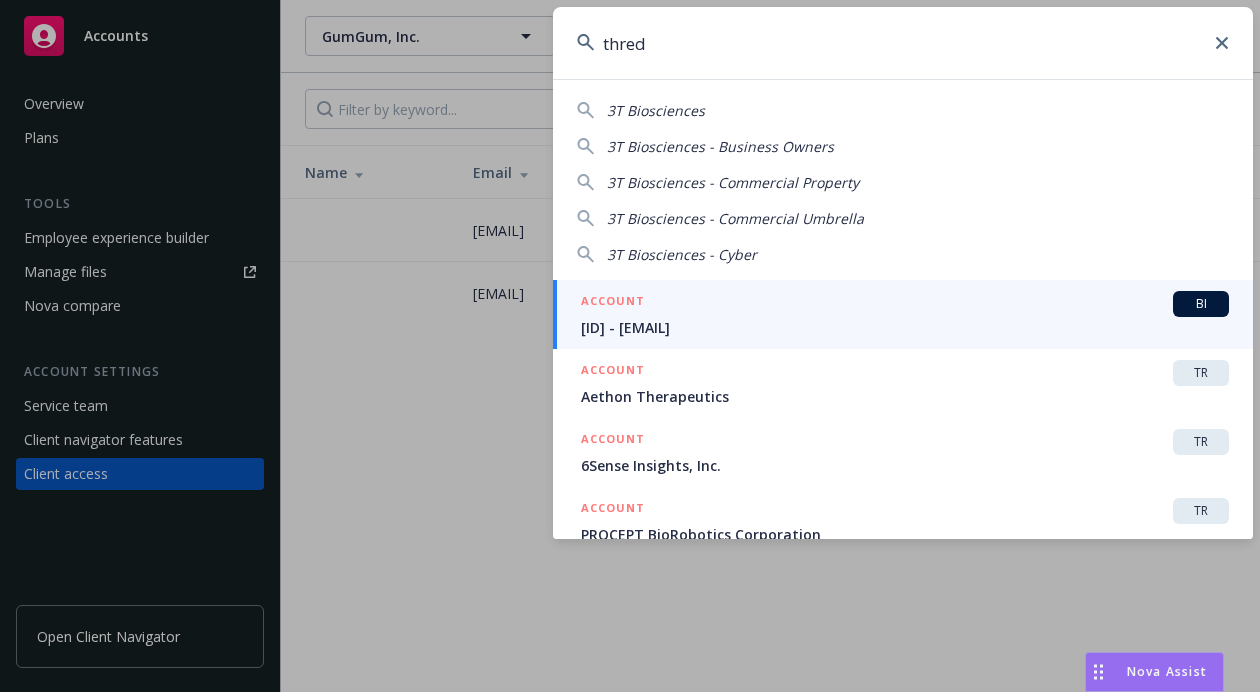 type on "thredu" 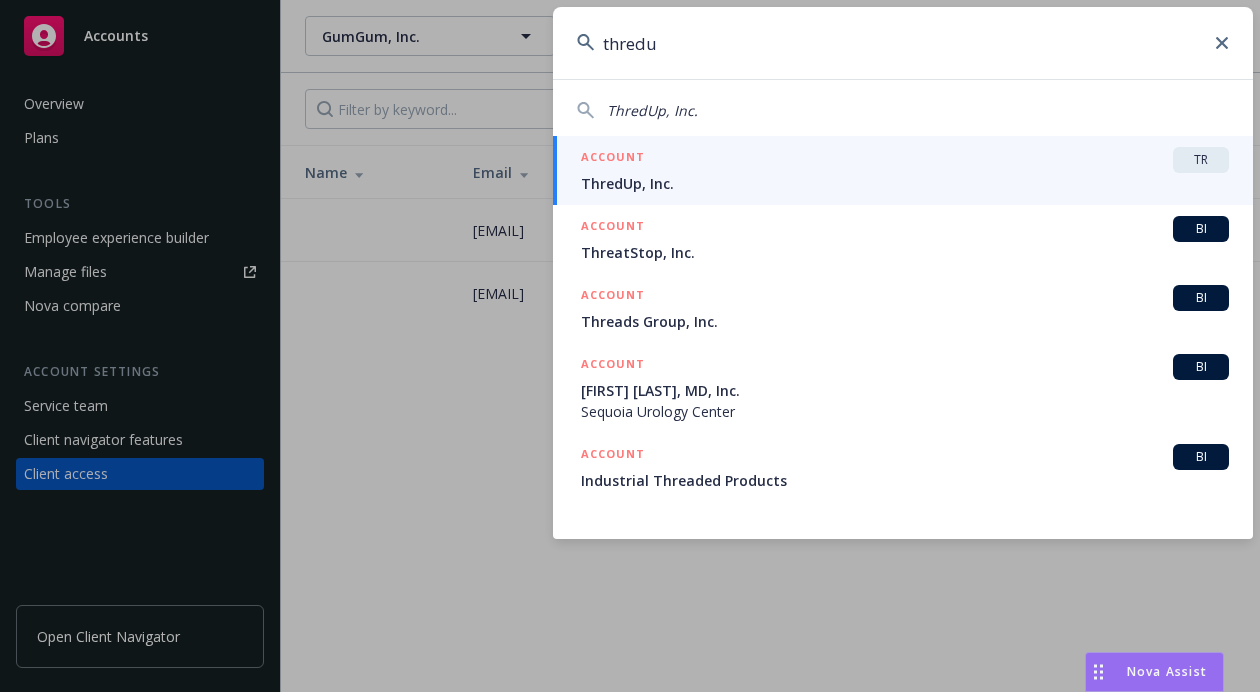 click on "ACCOUNT TR" at bounding box center [905, 160] 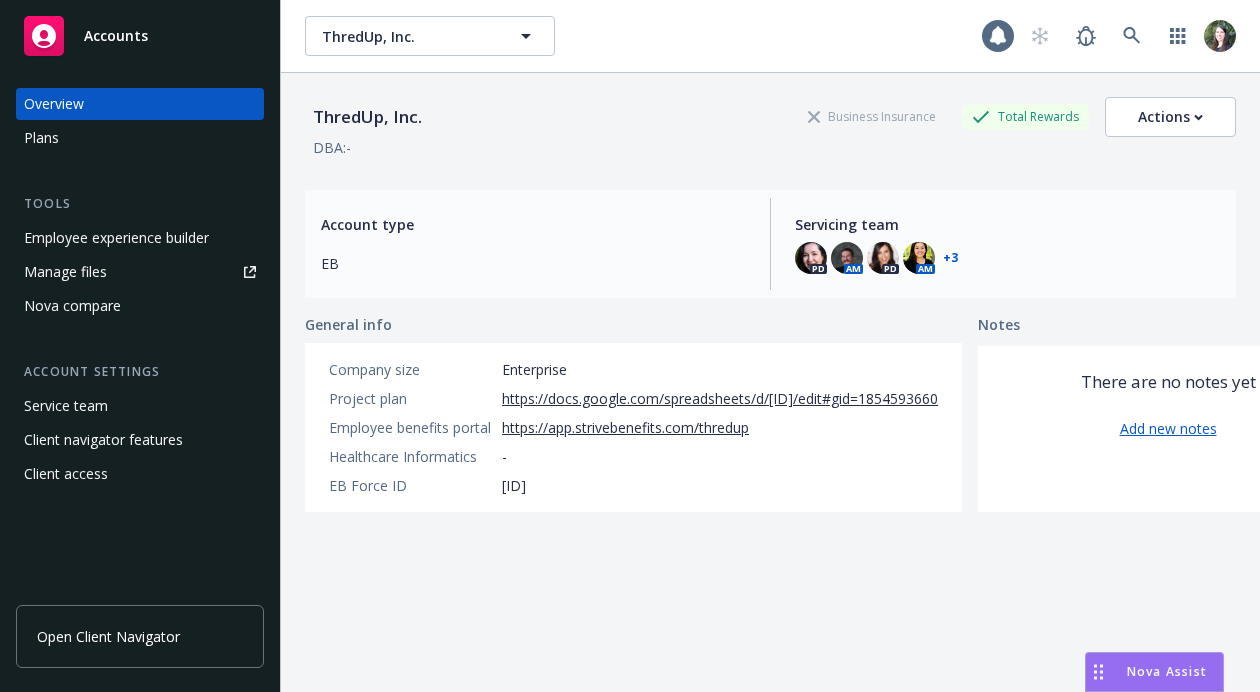 click on "Client access" at bounding box center (140, 474) 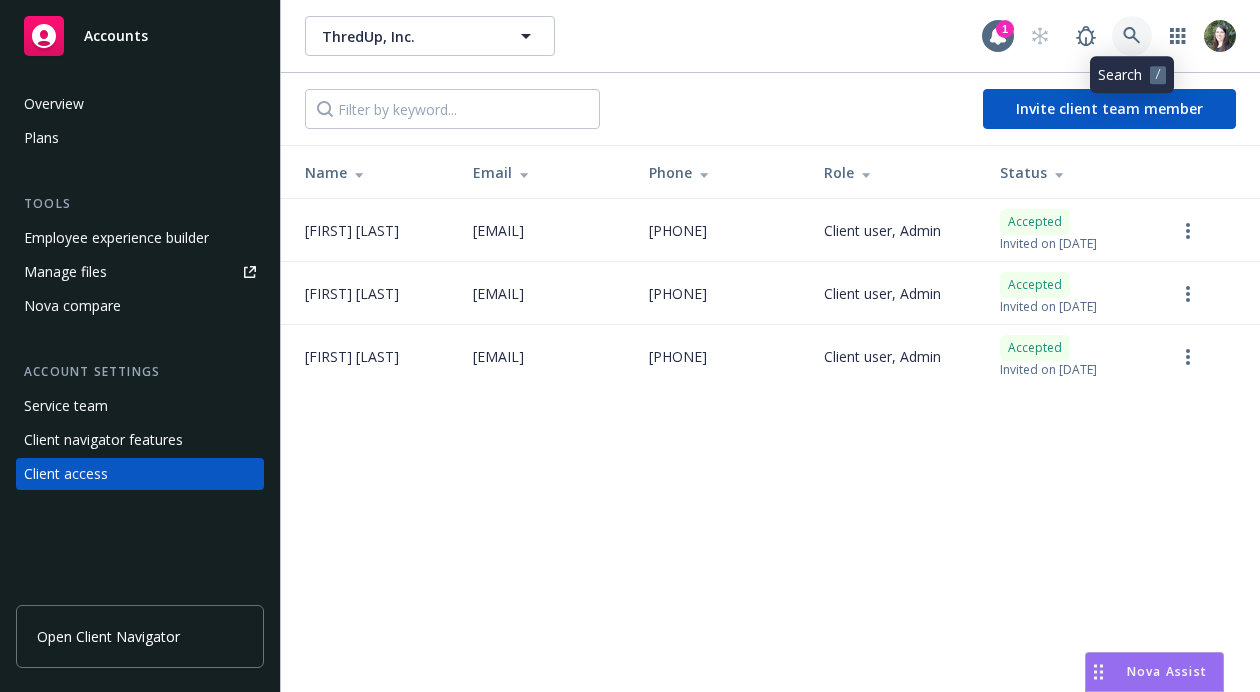 click at bounding box center (1132, 36) 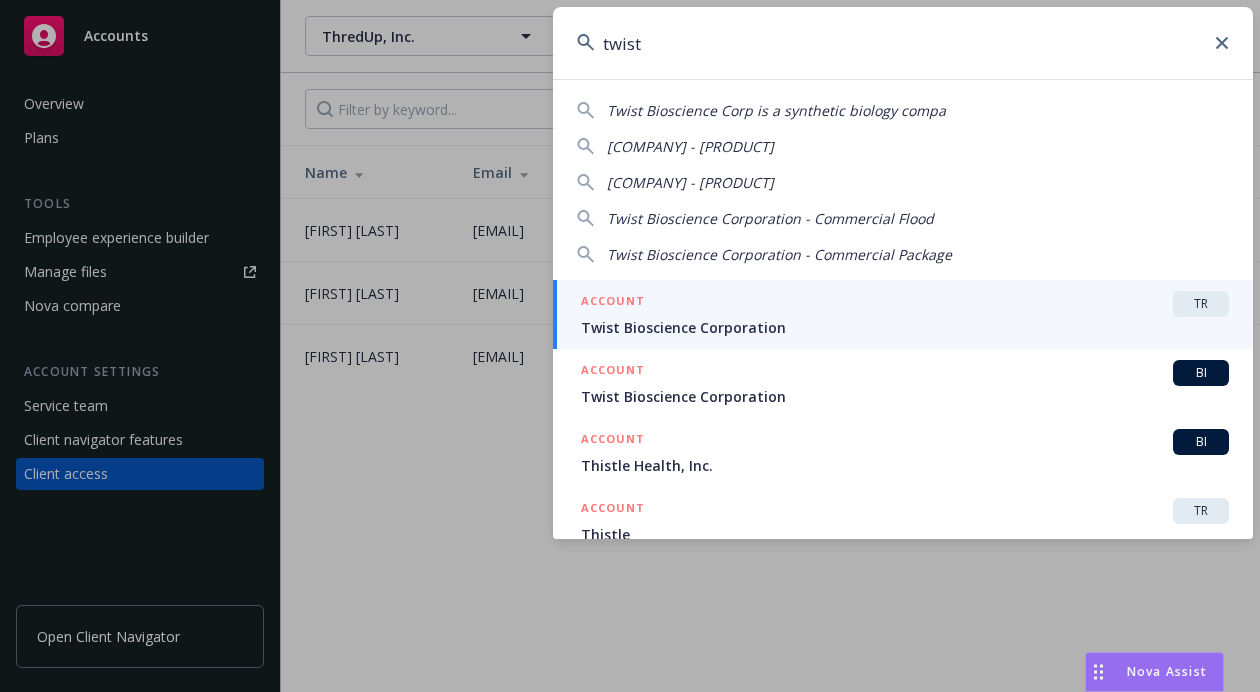 type on "twist" 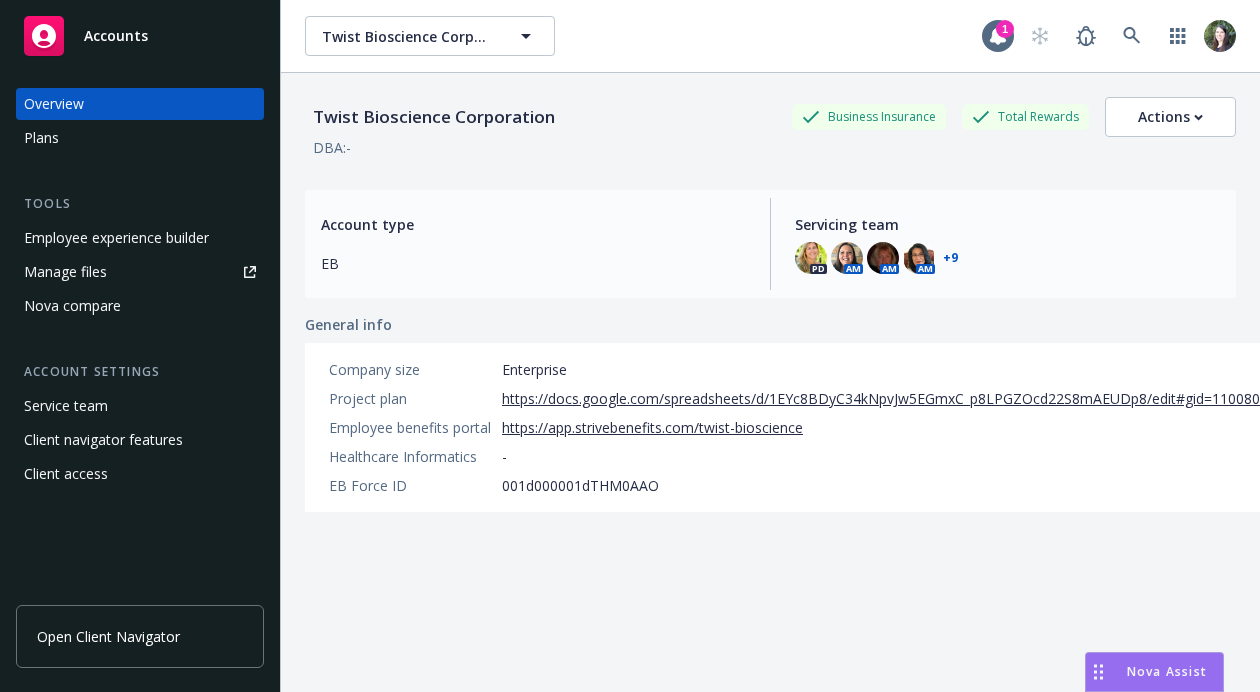 click on "Client access" at bounding box center (140, 474) 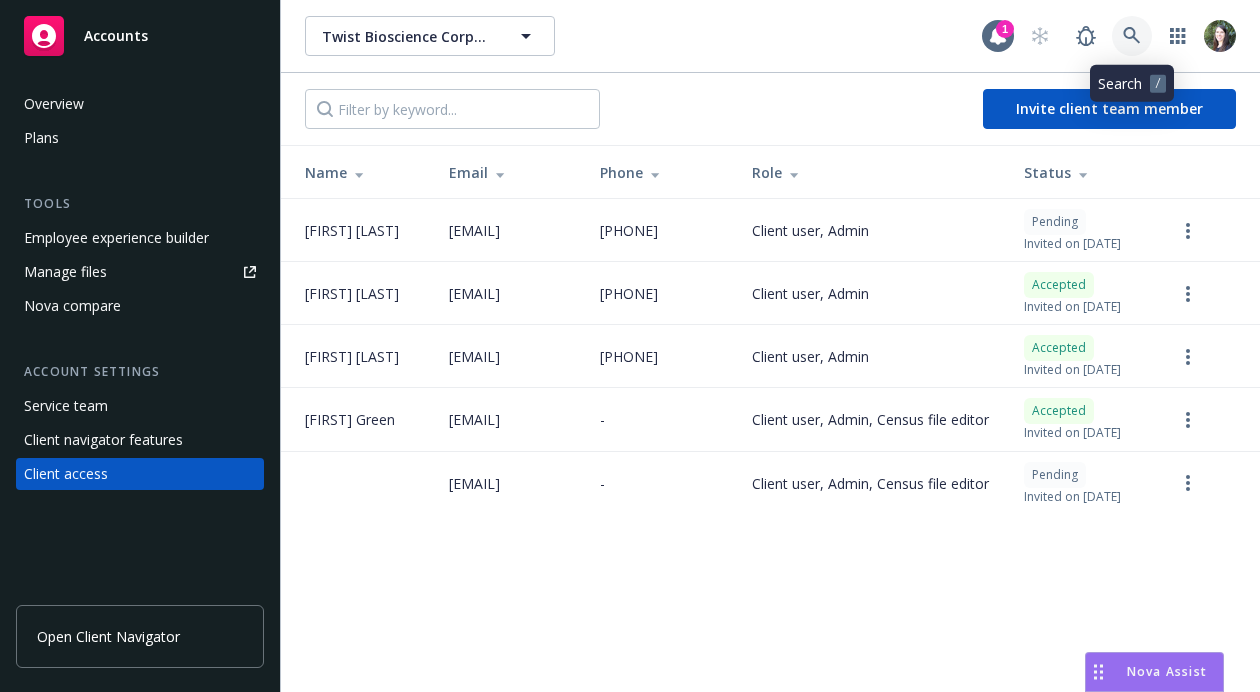 click 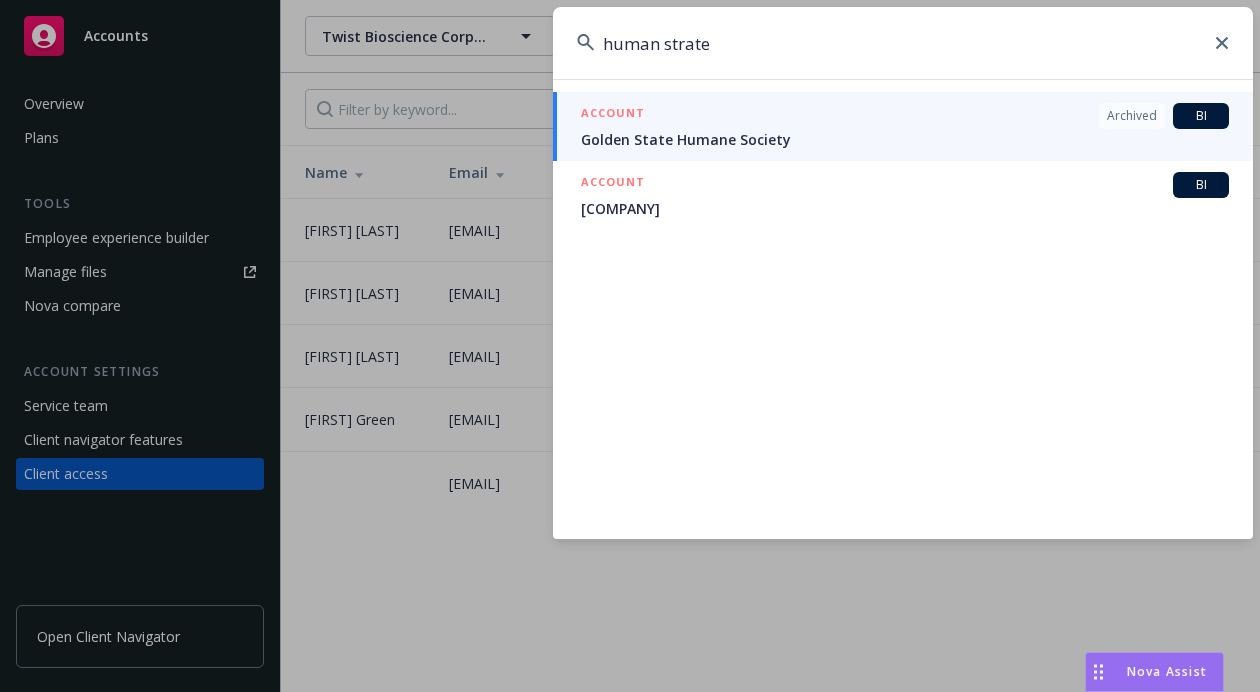 click on "human strate" at bounding box center [903, 43] 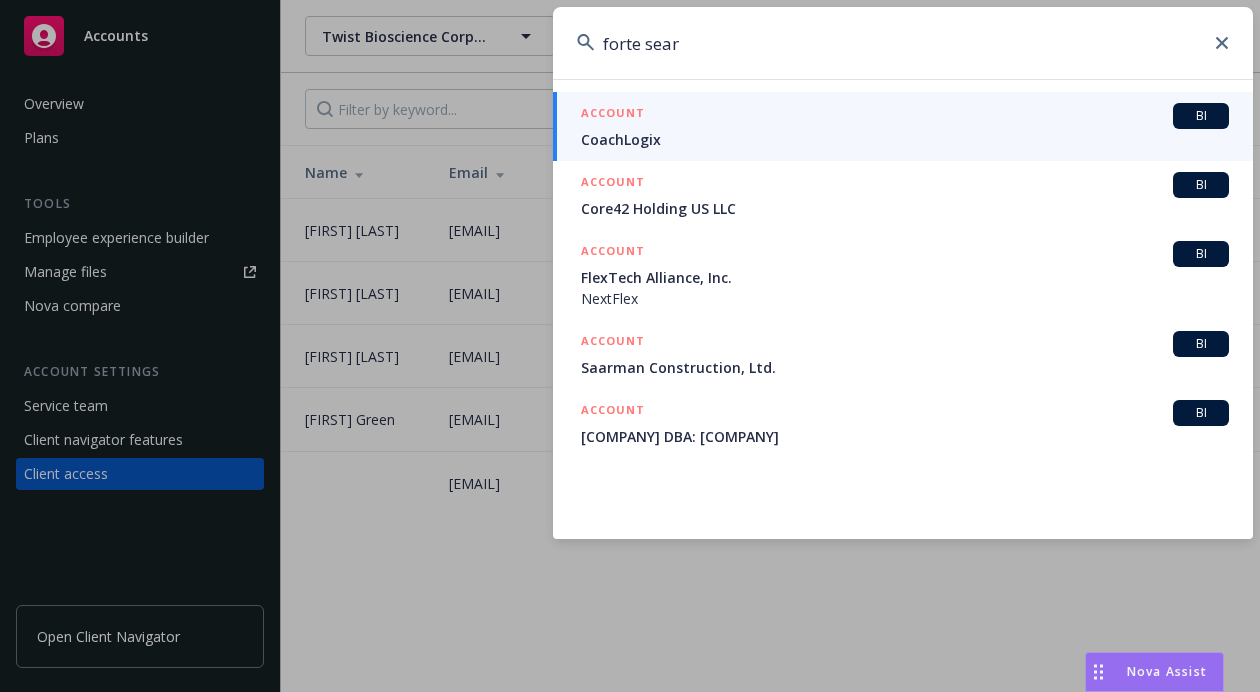 click on "forte sear" at bounding box center (903, 43) 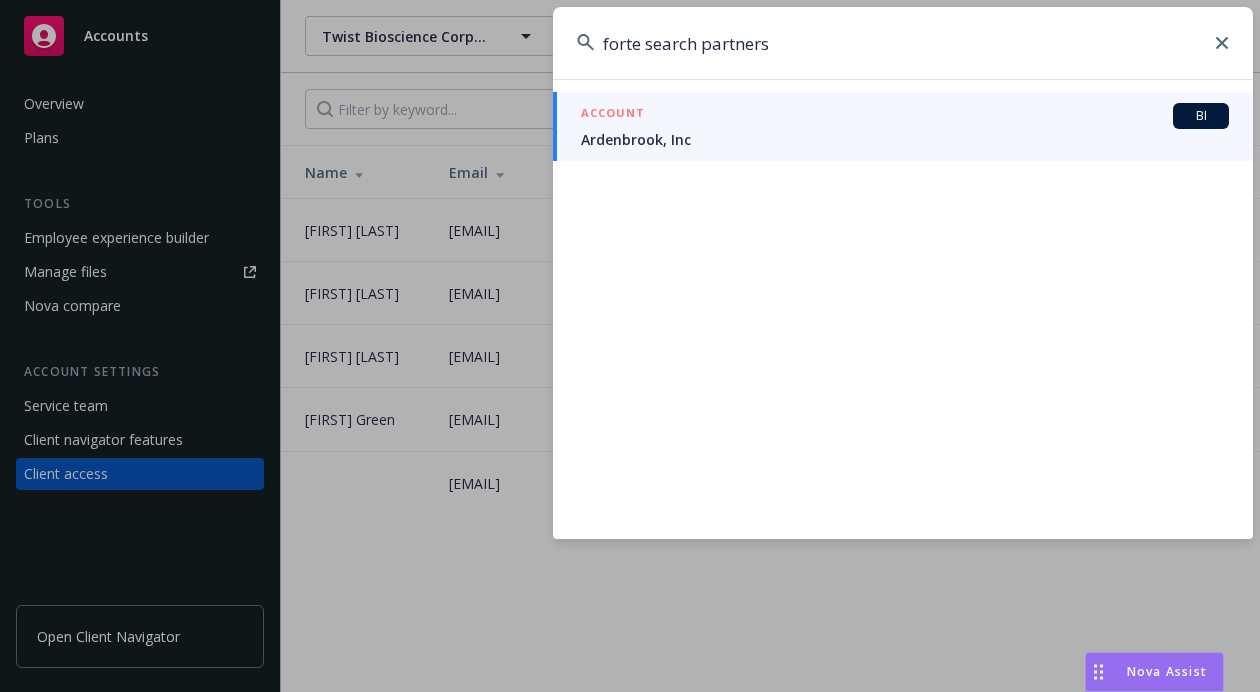 type on "forte search partners" 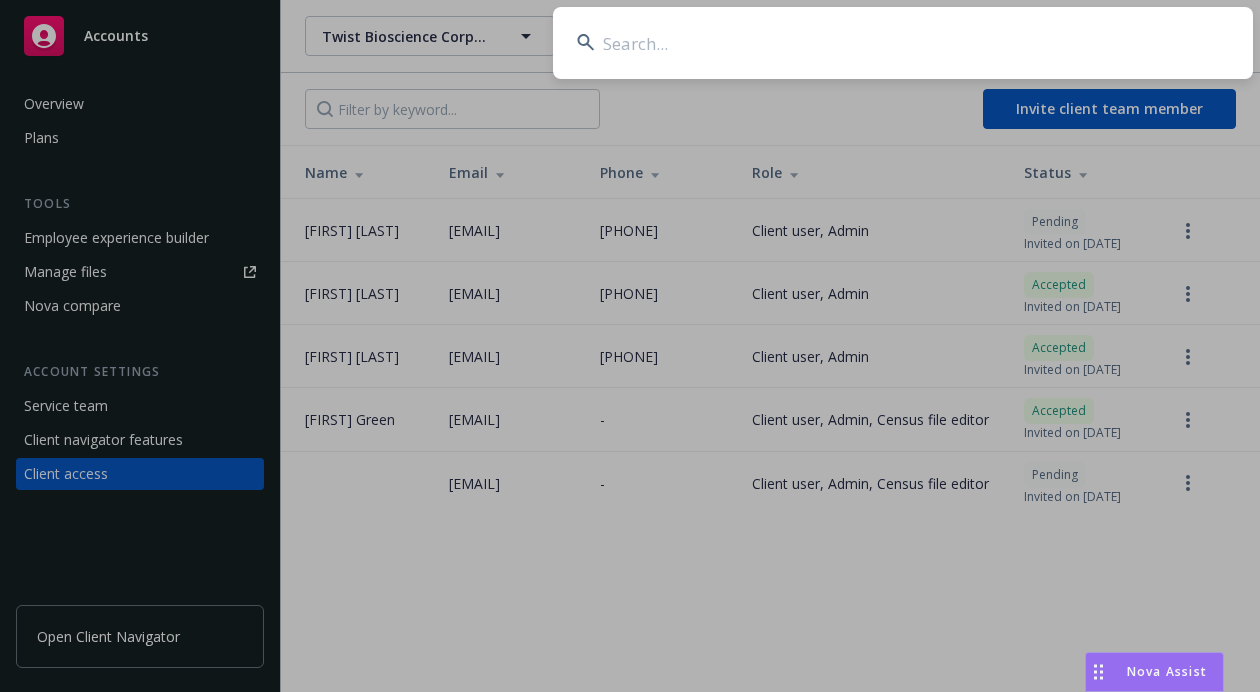 click at bounding box center [903, 43] 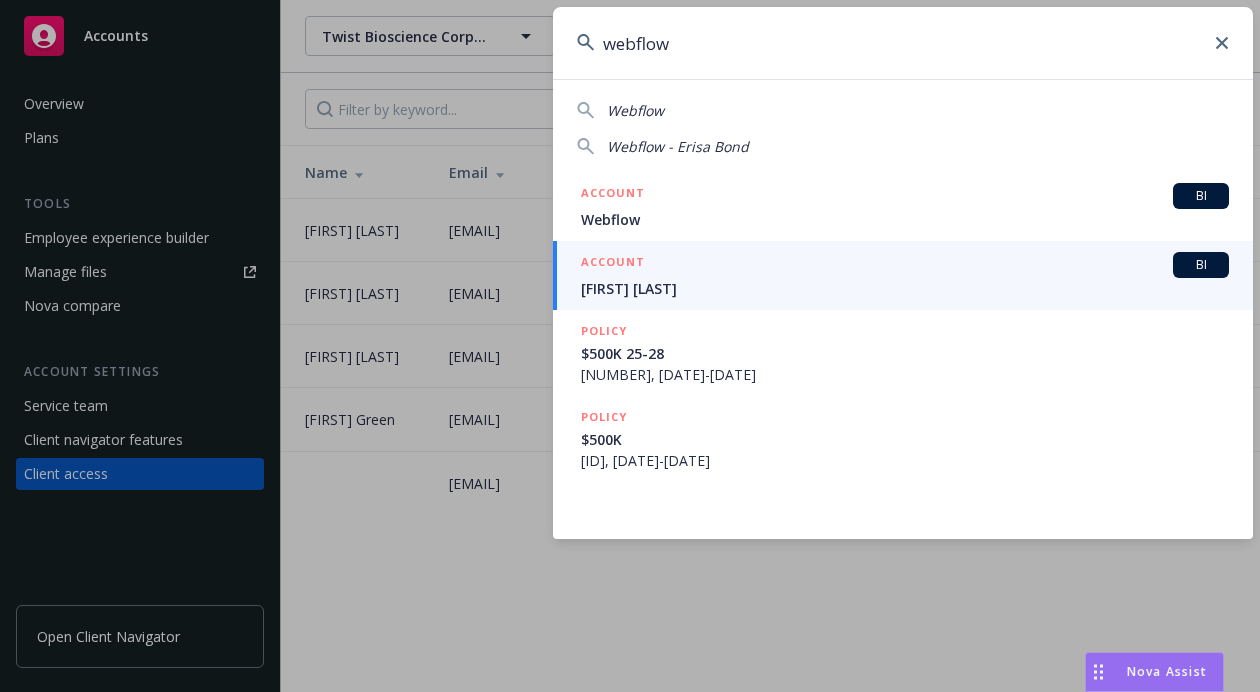 type on "webflow" 